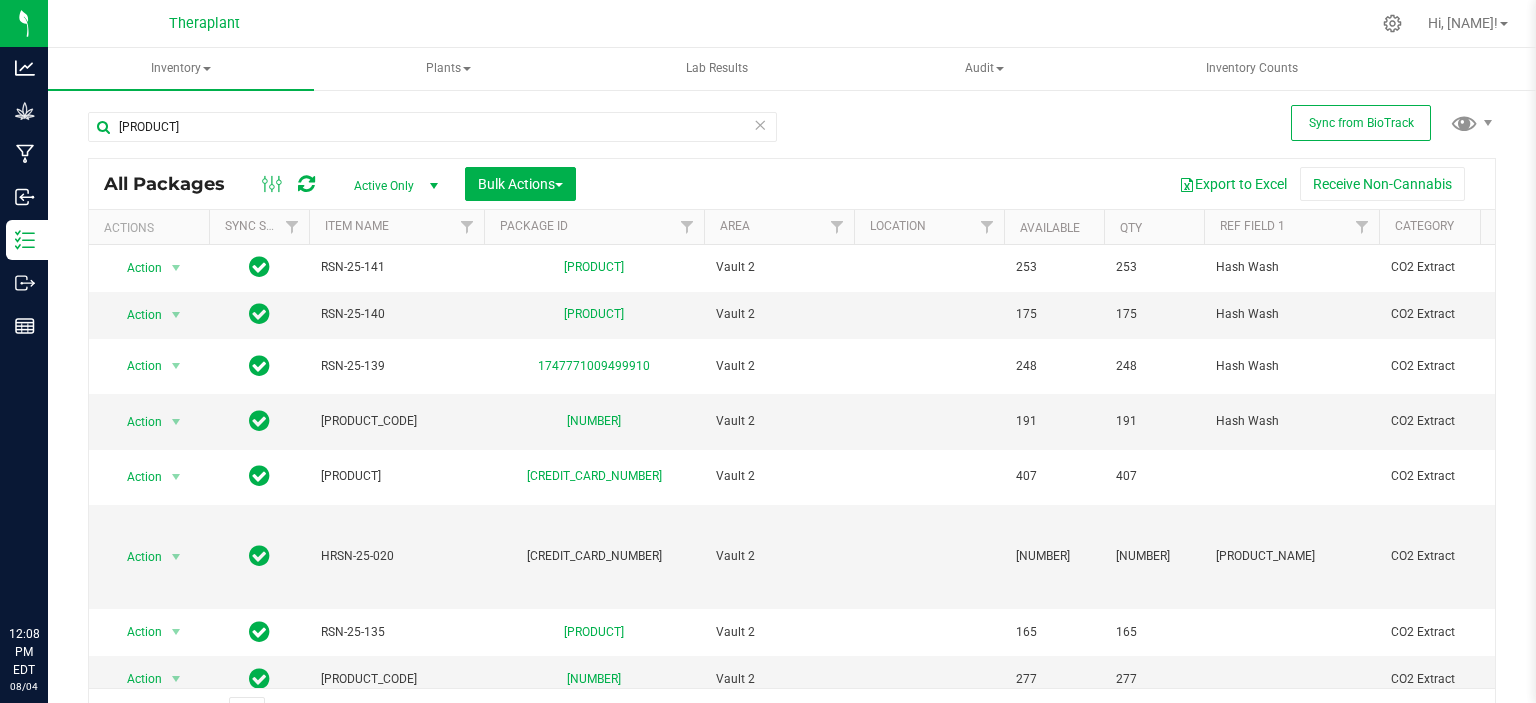 scroll, scrollTop: 0, scrollLeft: 0, axis: both 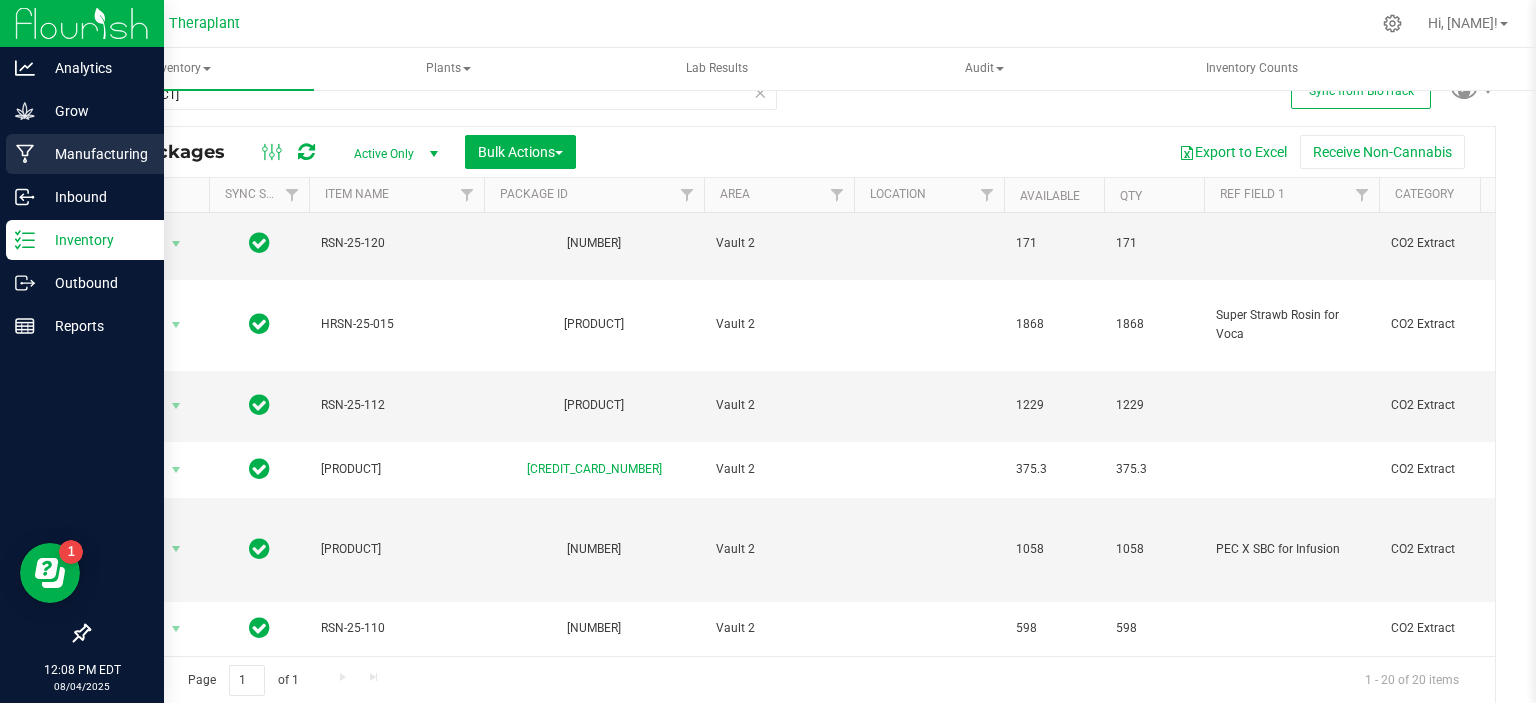 click on "Manufacturing" at bounding box center [95, 154] 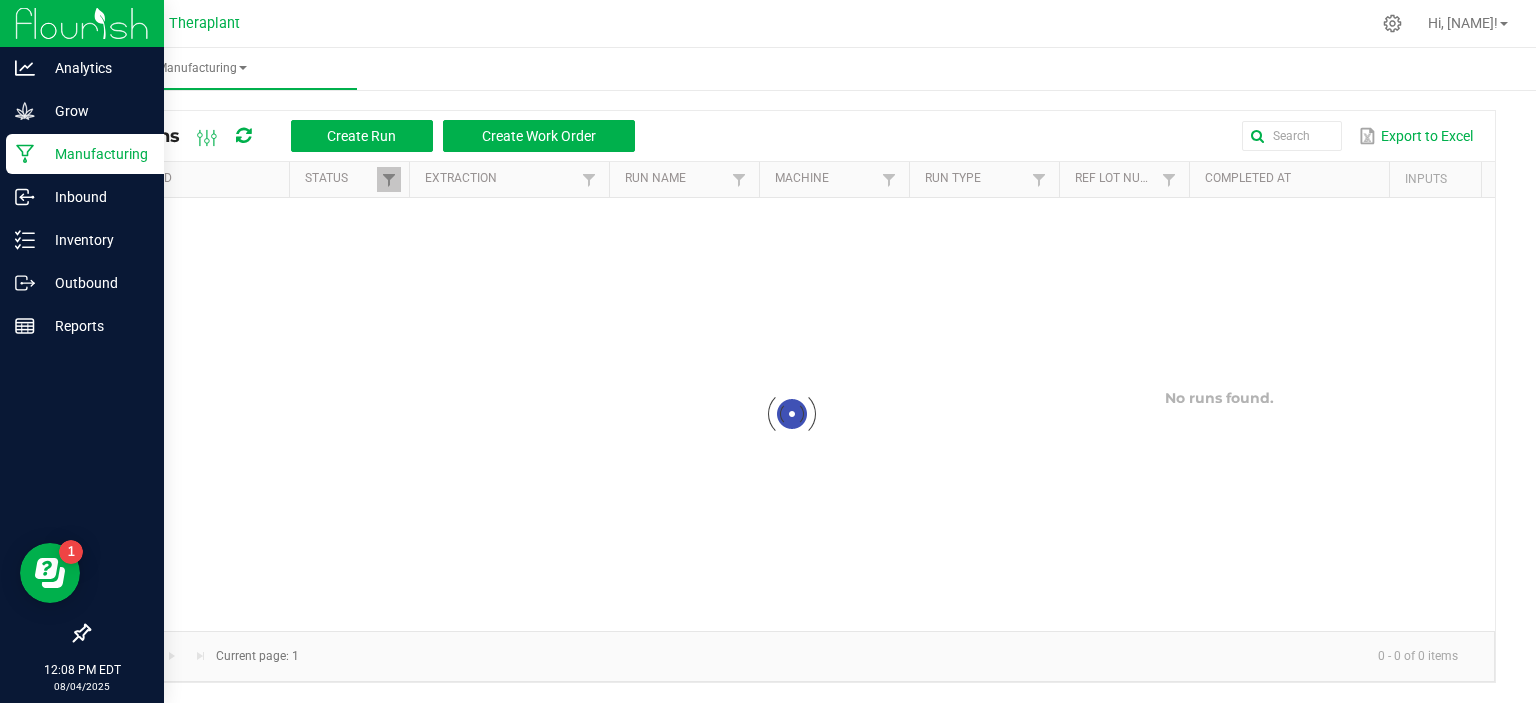 scroll, scrollTop: 0, scrollLeft: 0, axis: both 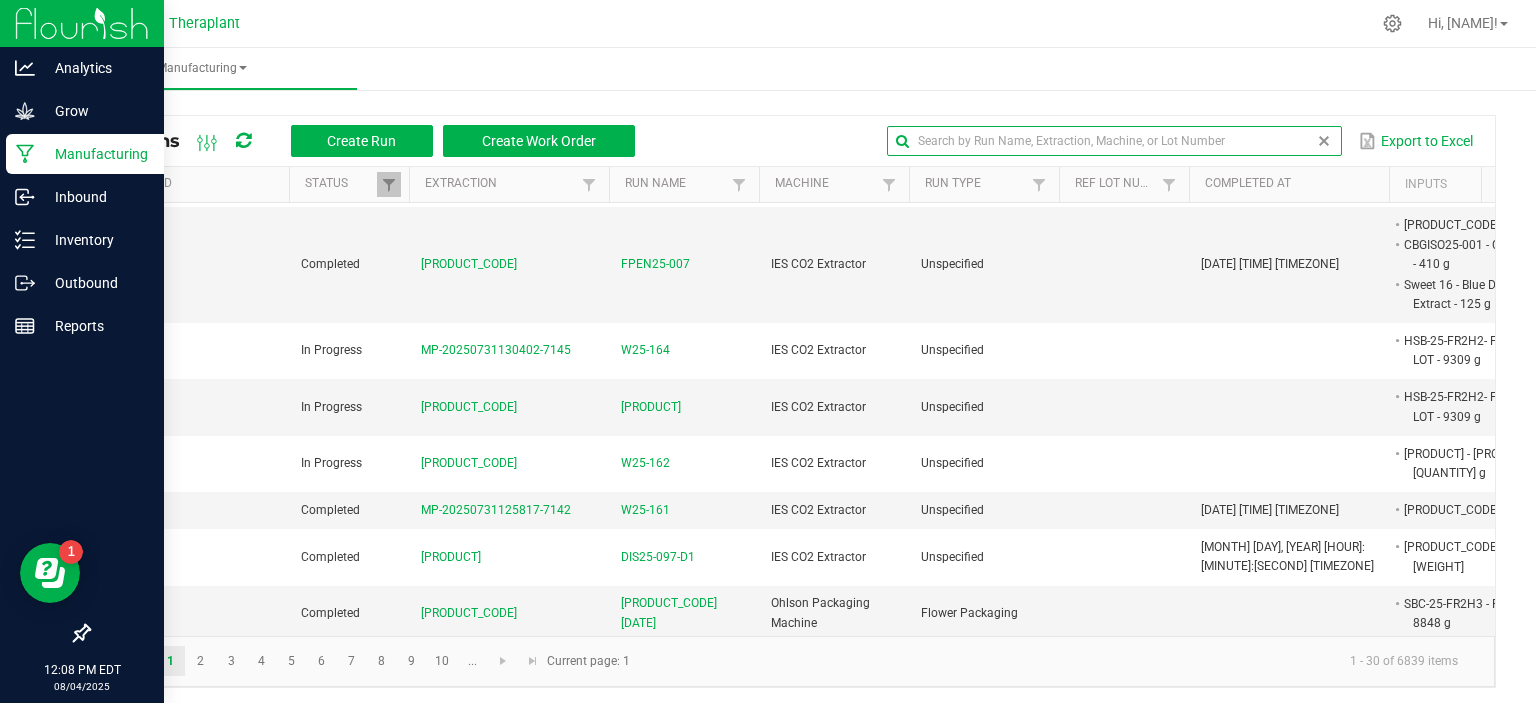 click at bounding box center (1114, 141) 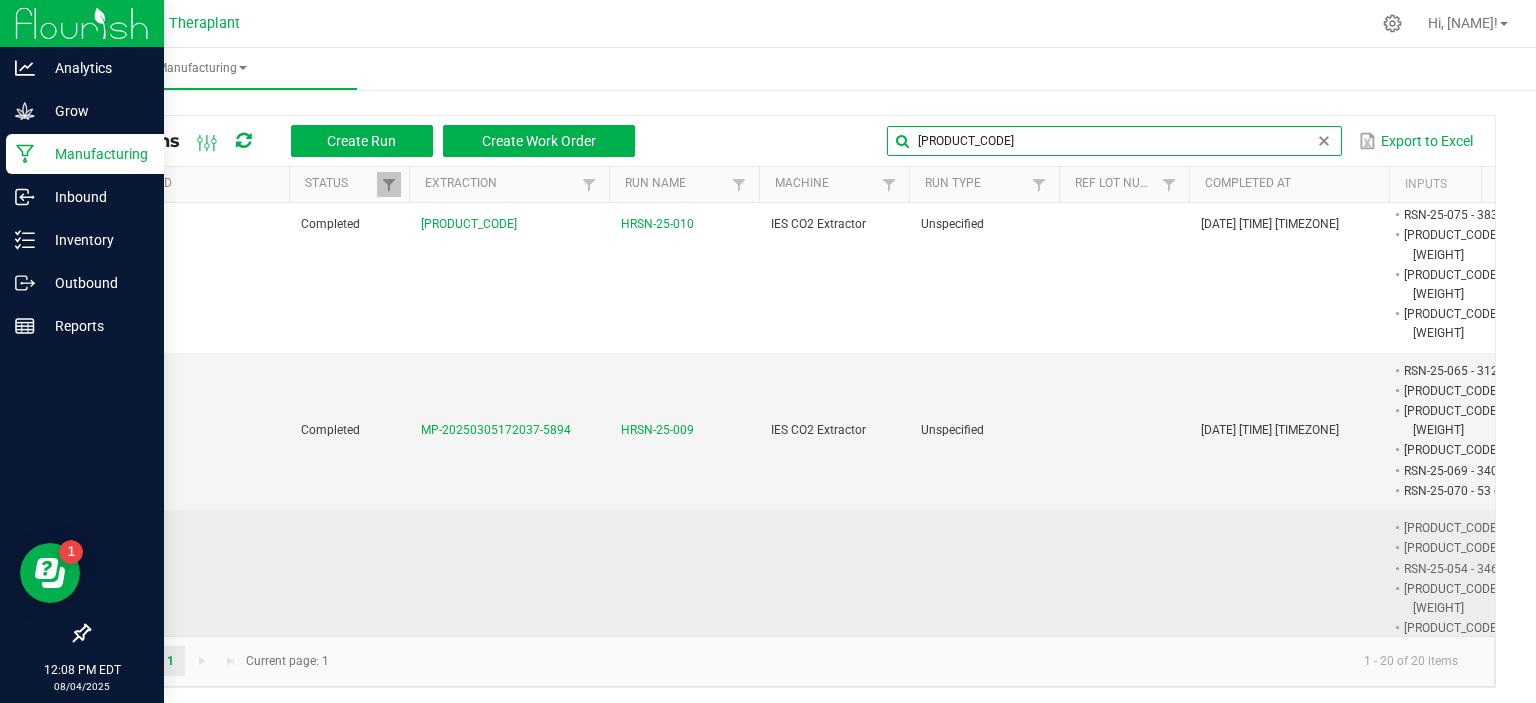 scroll, scrollTop: 1495, scrollLeft: 12, axis: both 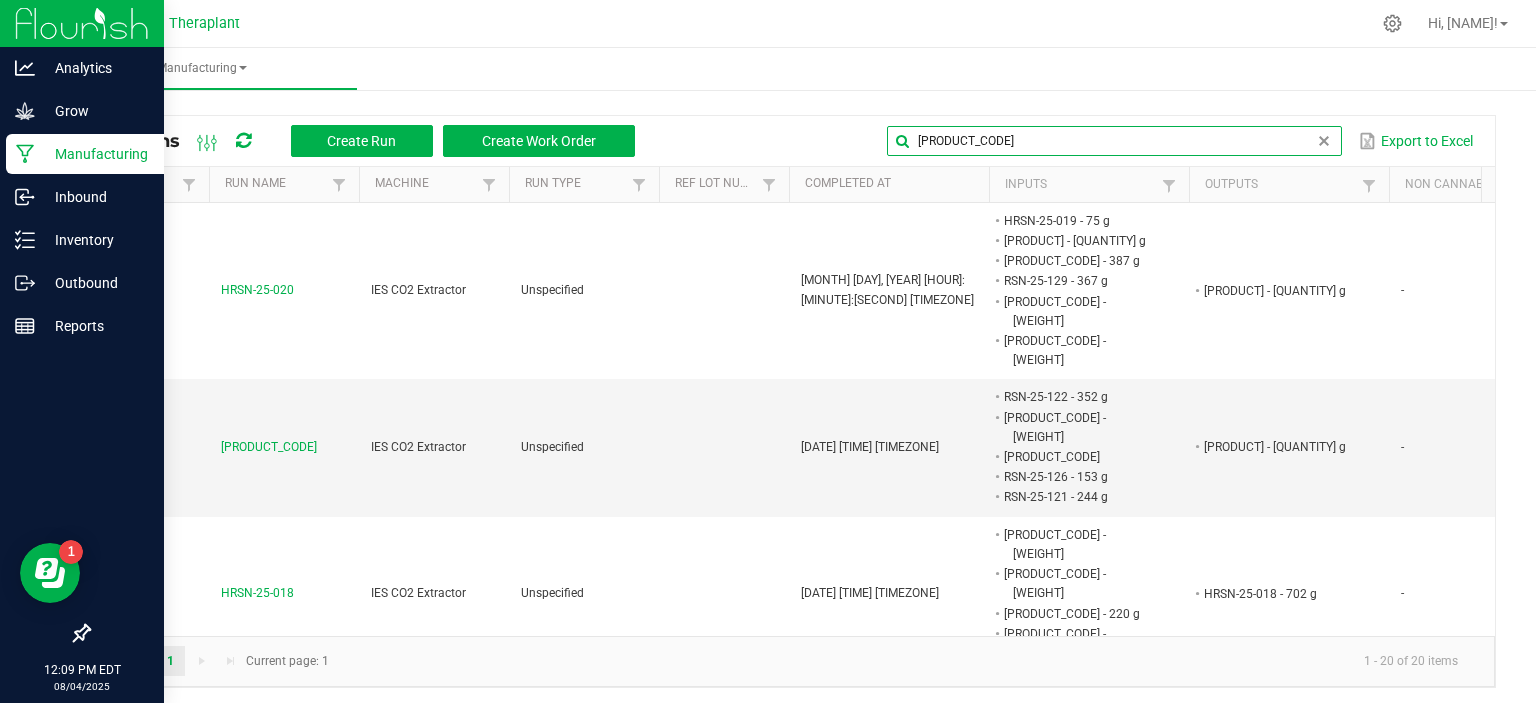 type on "[PRODUCT_CODE]" 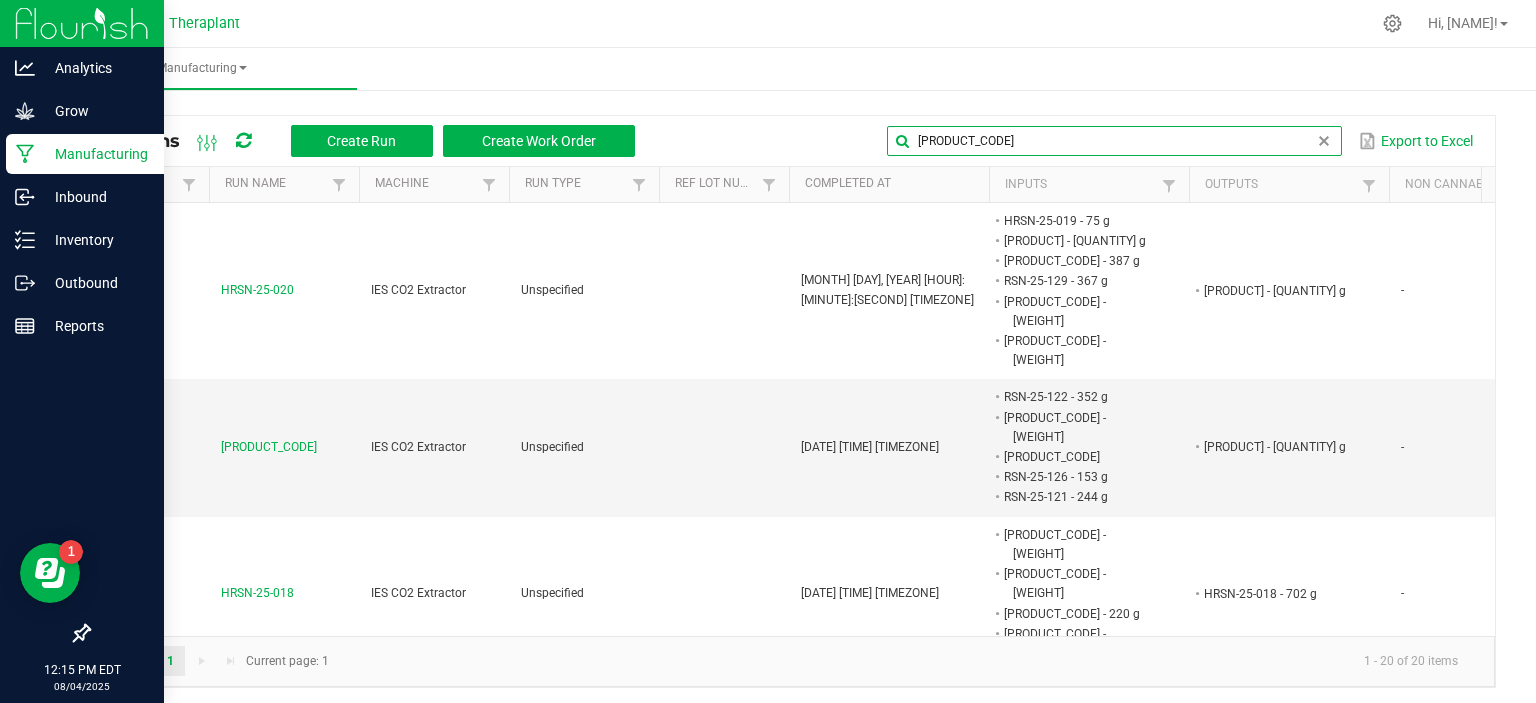 click on "[PRODUCT_CODE]" at bounding box center [1114, 141] 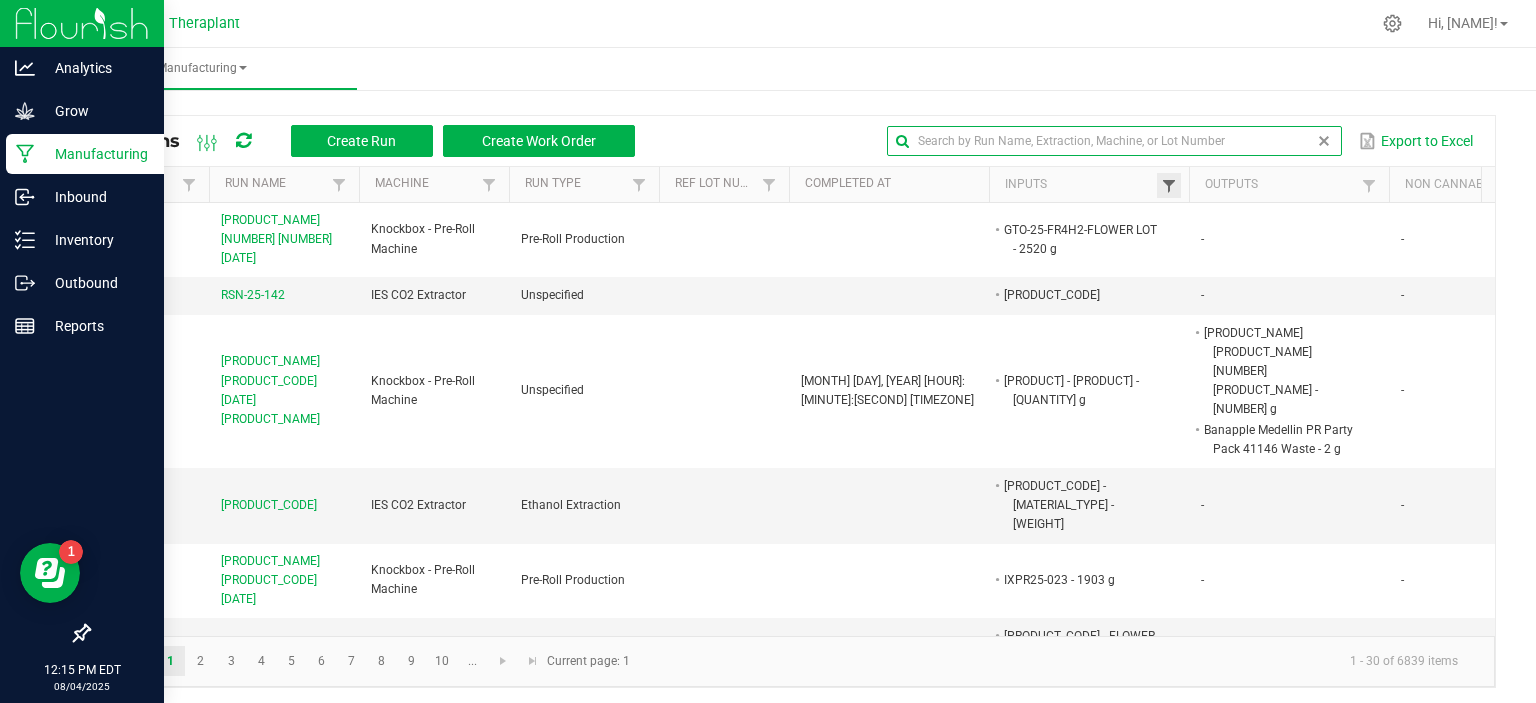 type 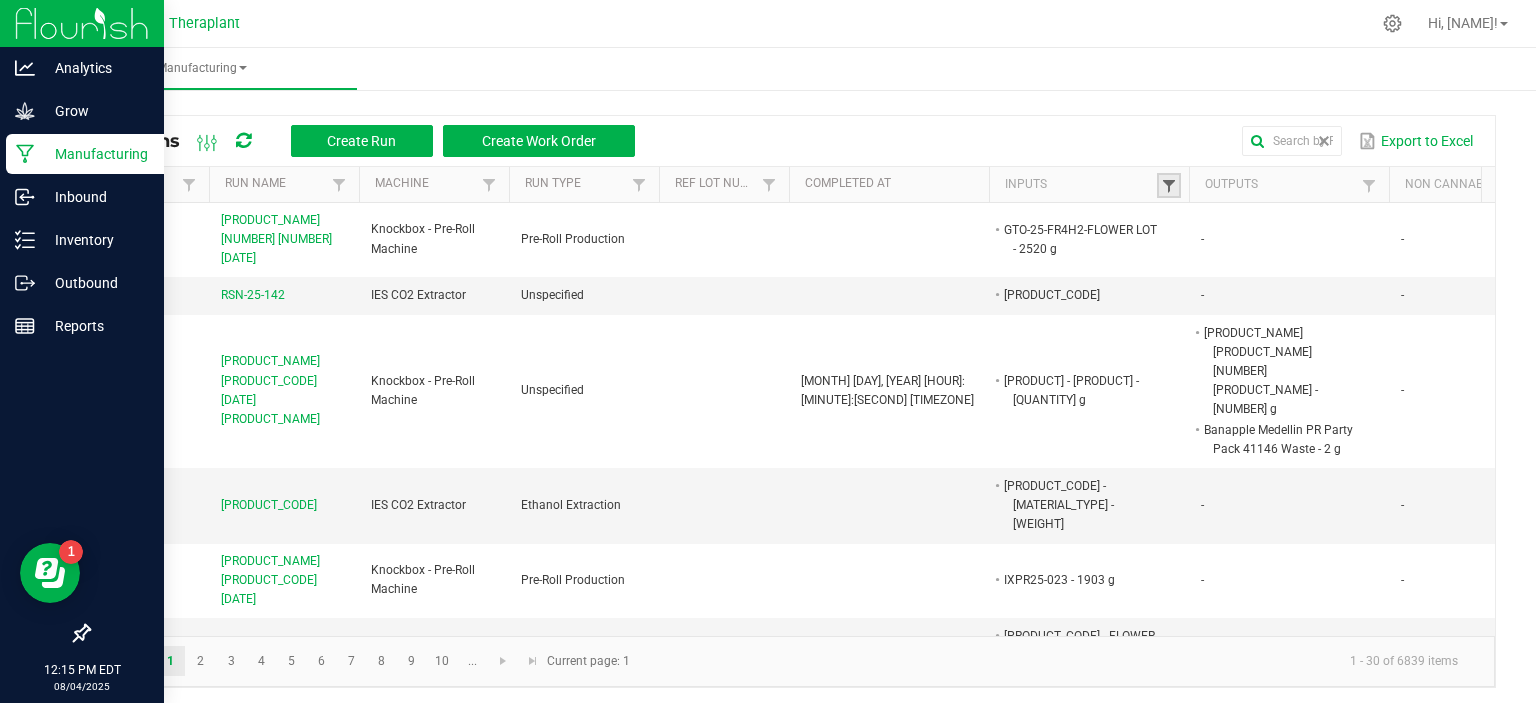 click at bounding box center [1169, 186] 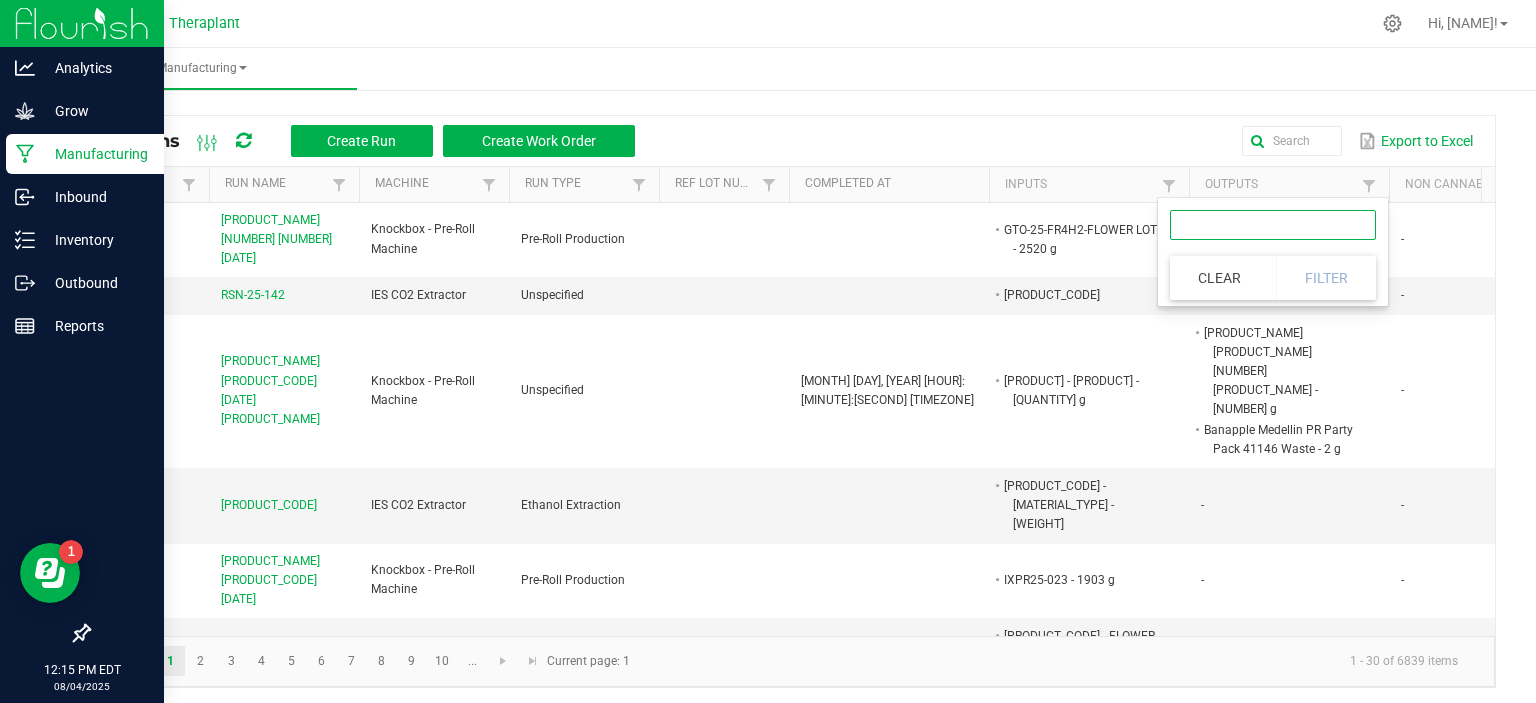 click at bounding box center (1273, 225) 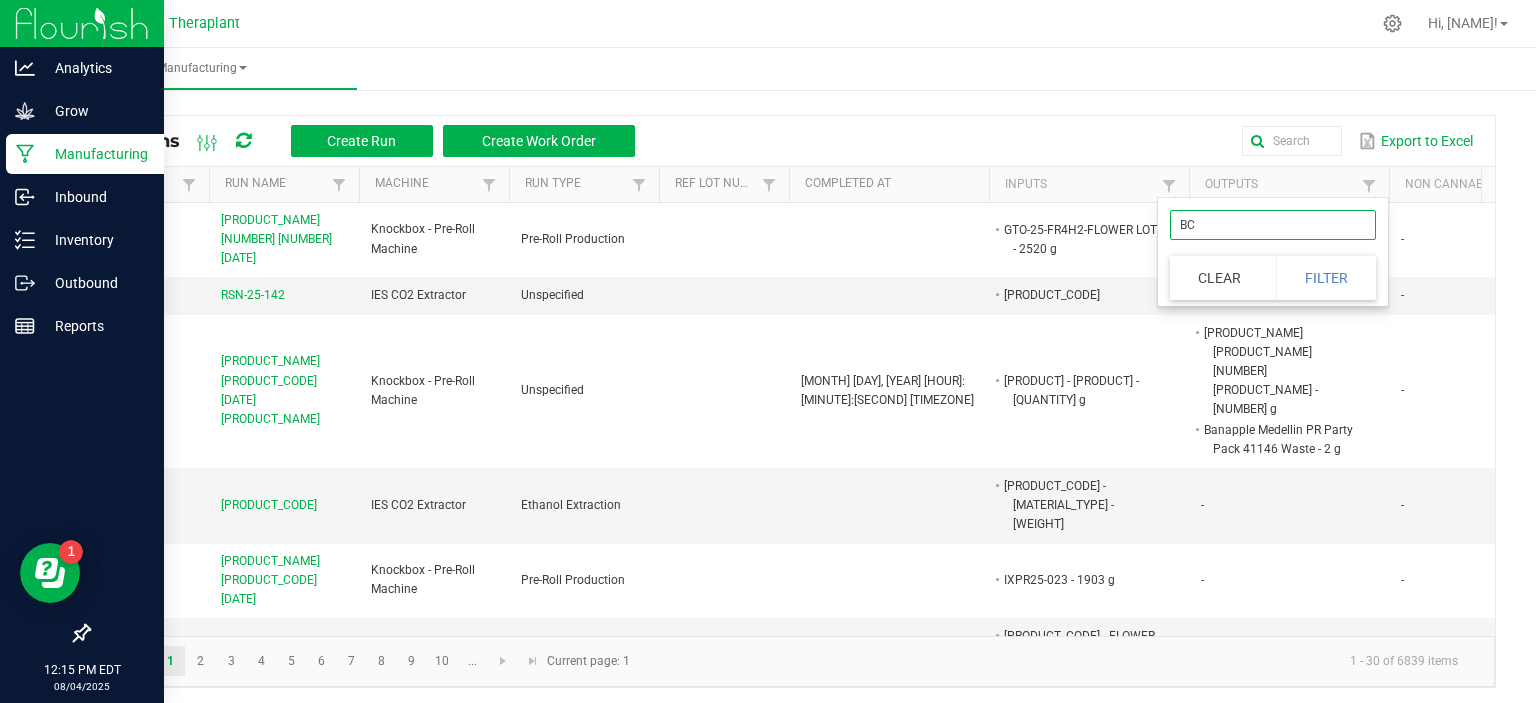 type on "BCK" 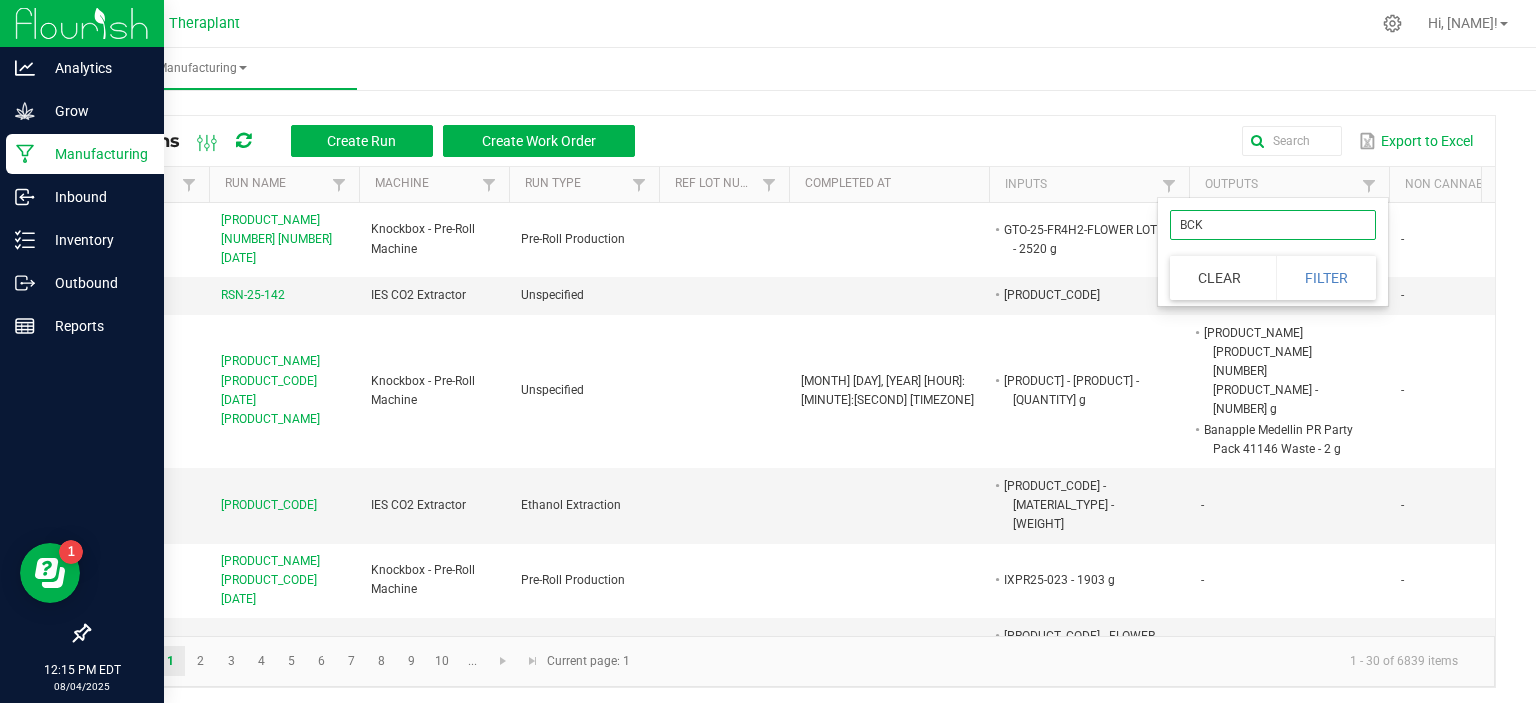 click on "Filter" at bounding box center (1326, 278) 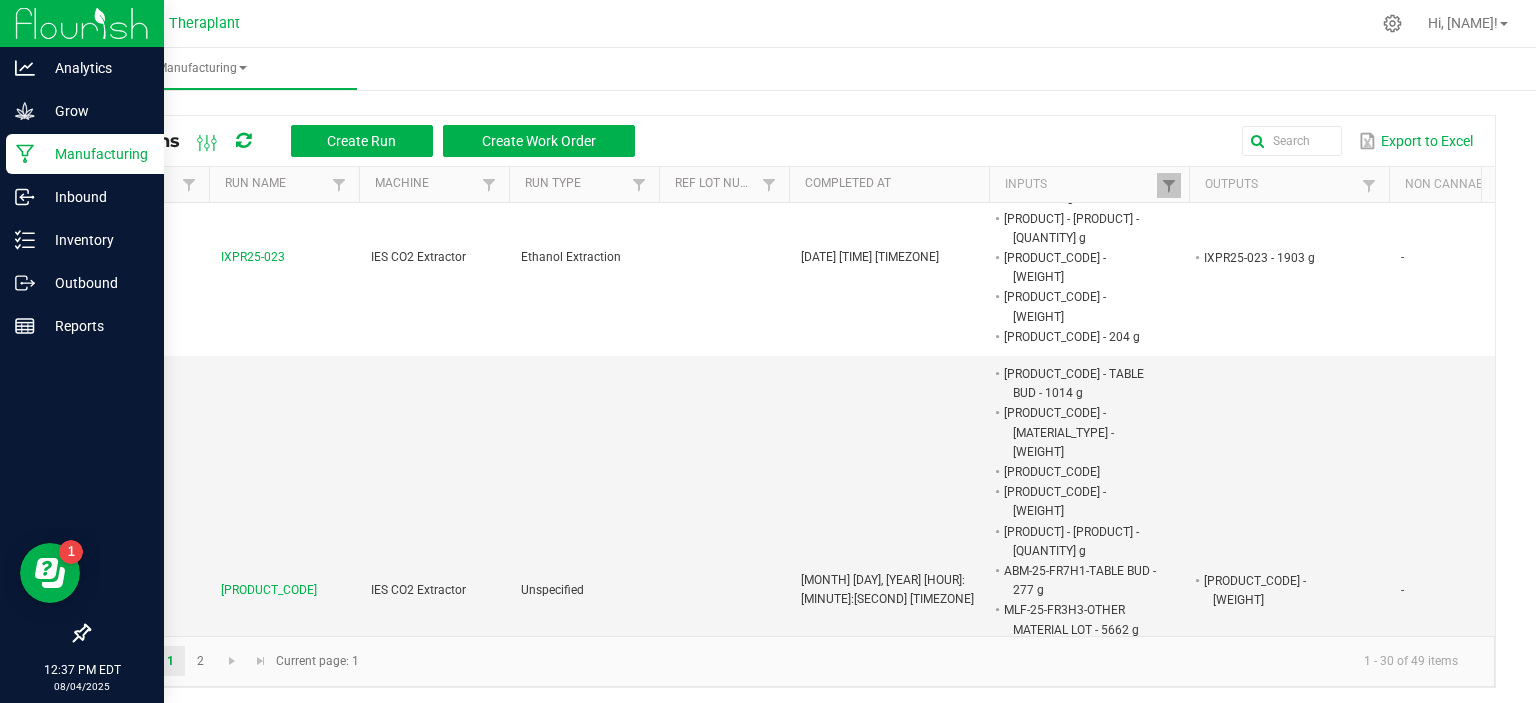 scroll, scrollTop: 0, scrollLeft: 400, axis: horizontal 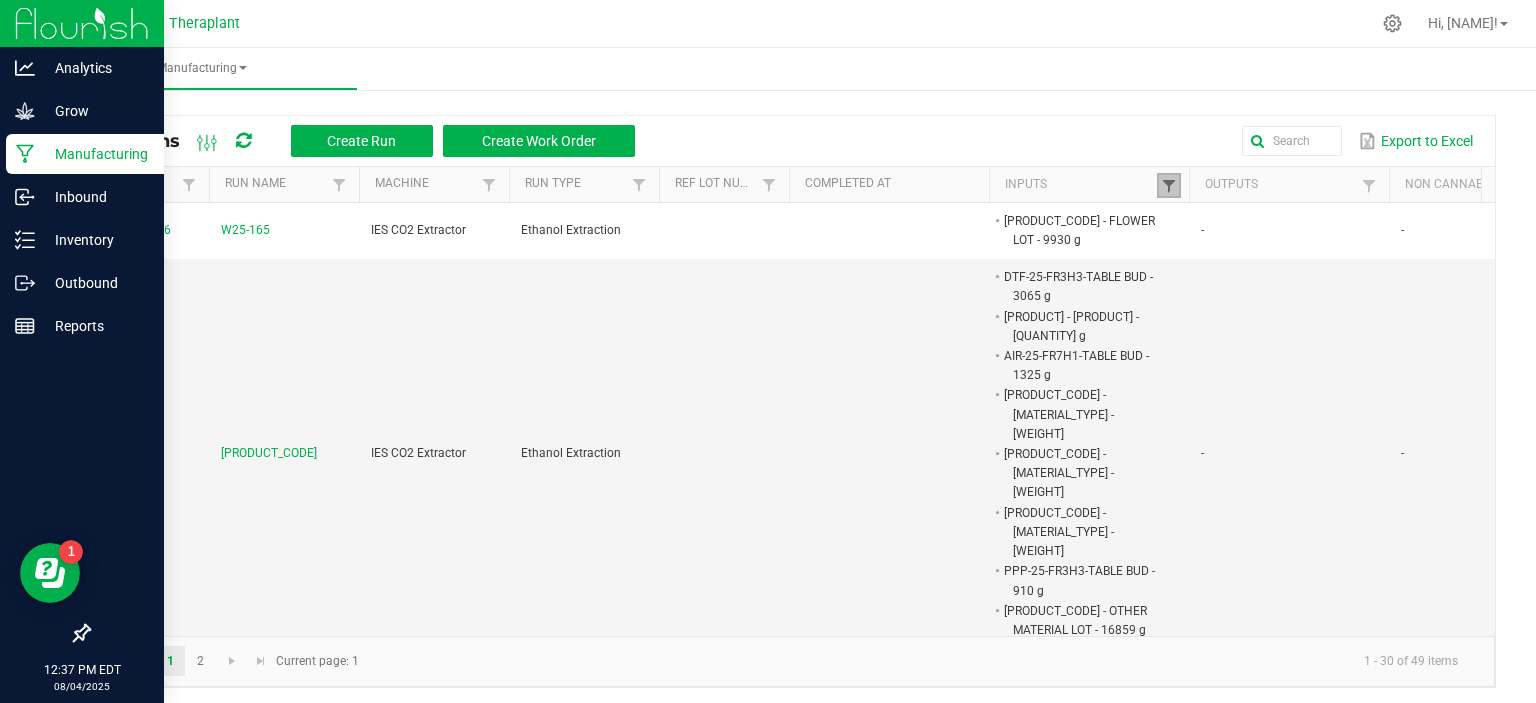 click at bounding box center [1169, 186] 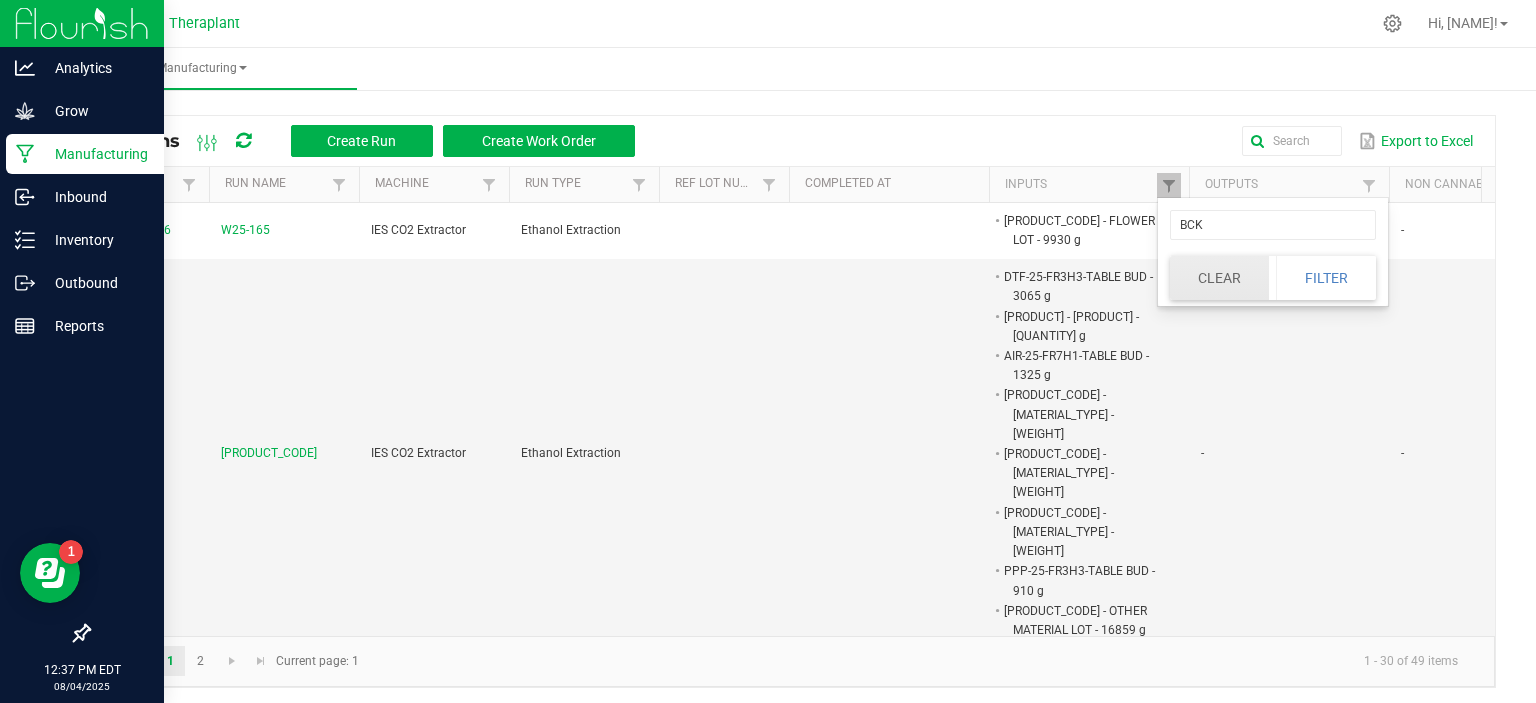 click on "Clear" at bounding box center (1219, 278) 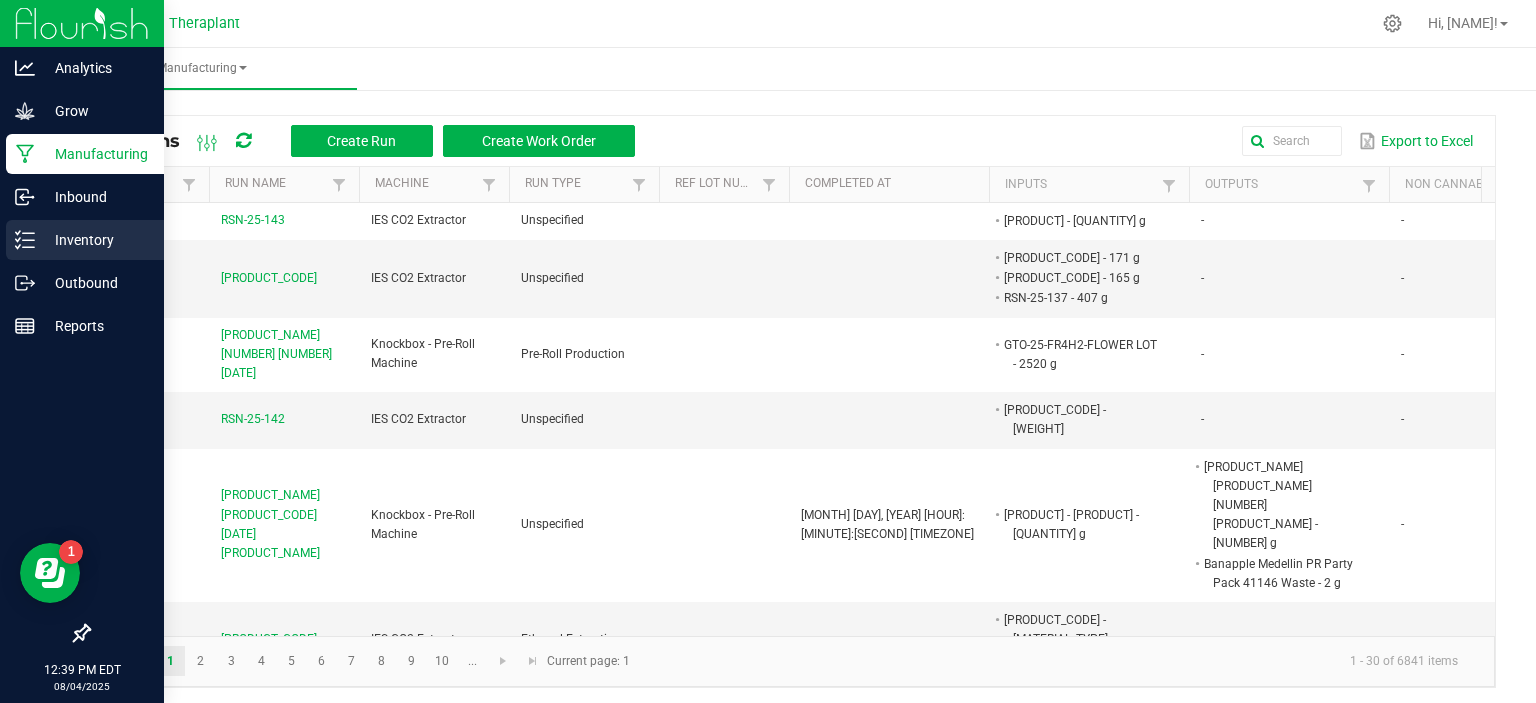 click on "Inventory" at bounding box center [95, 240] 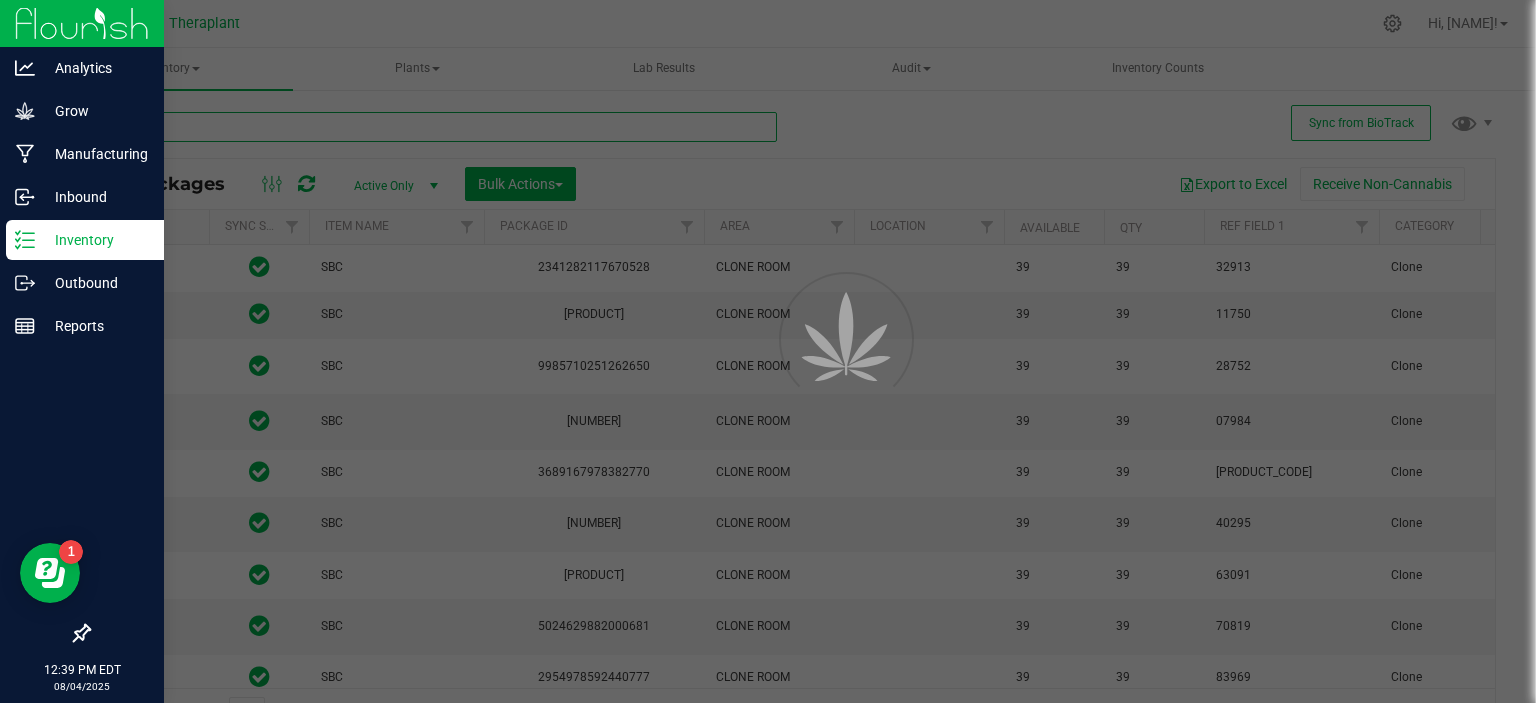 click at bounding box center [432, 127] 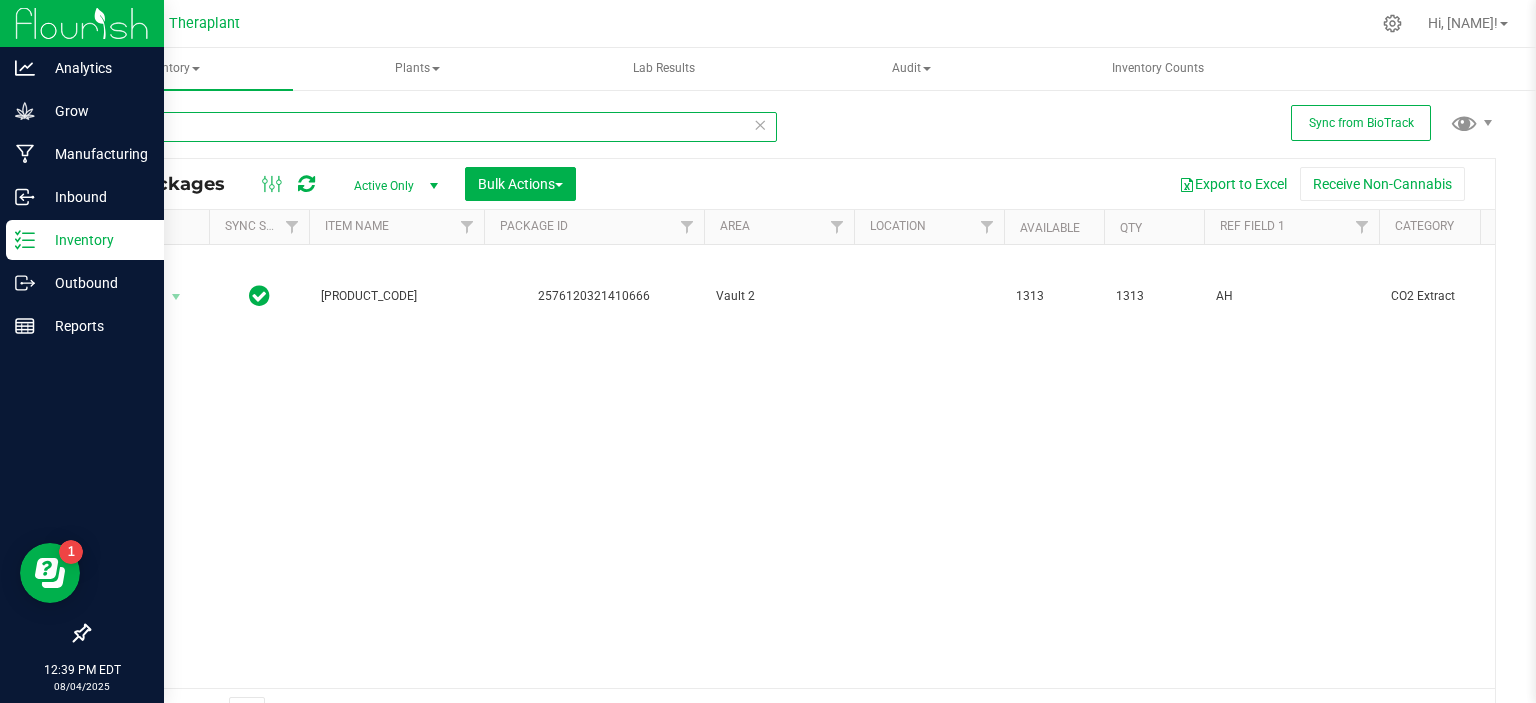 type on "t" 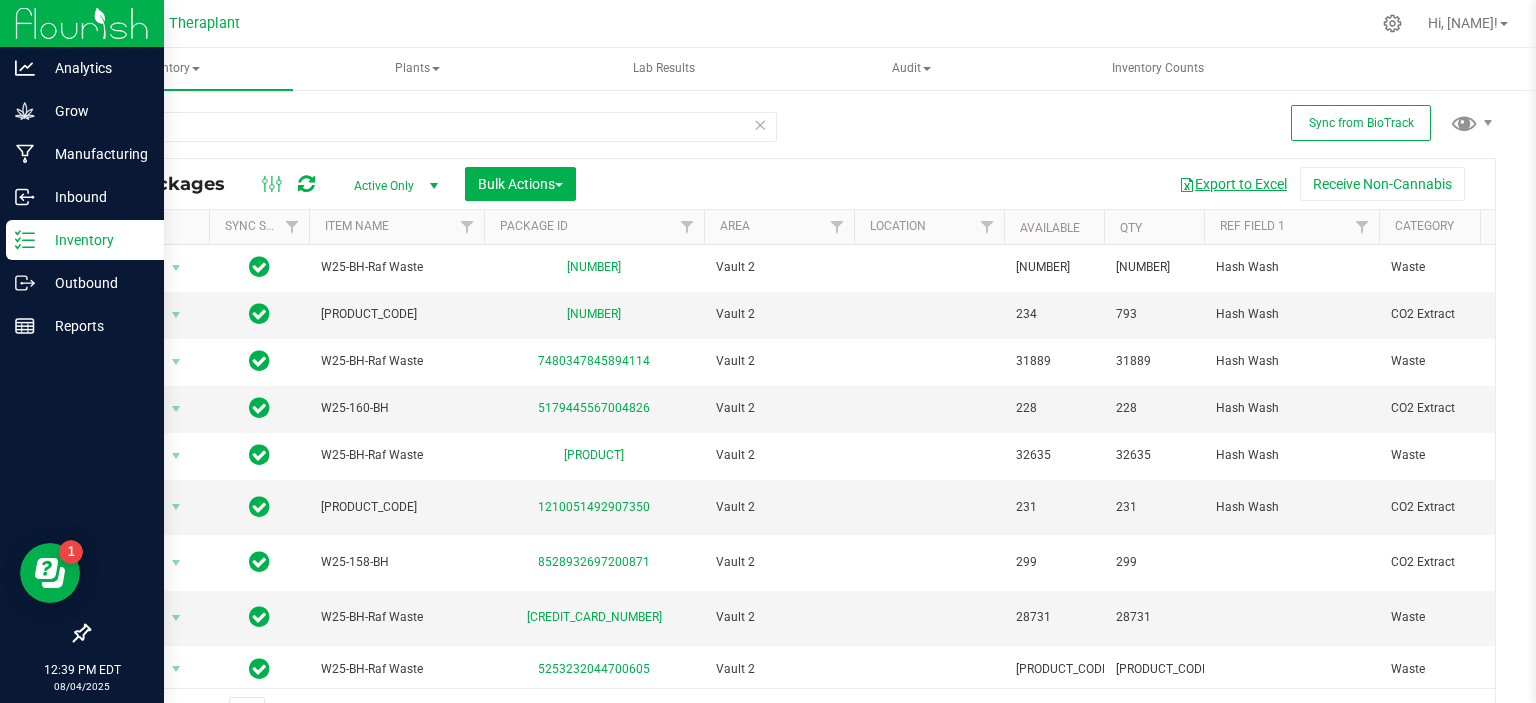 click on "Export to Excel" at bounding box center [1233, 184] 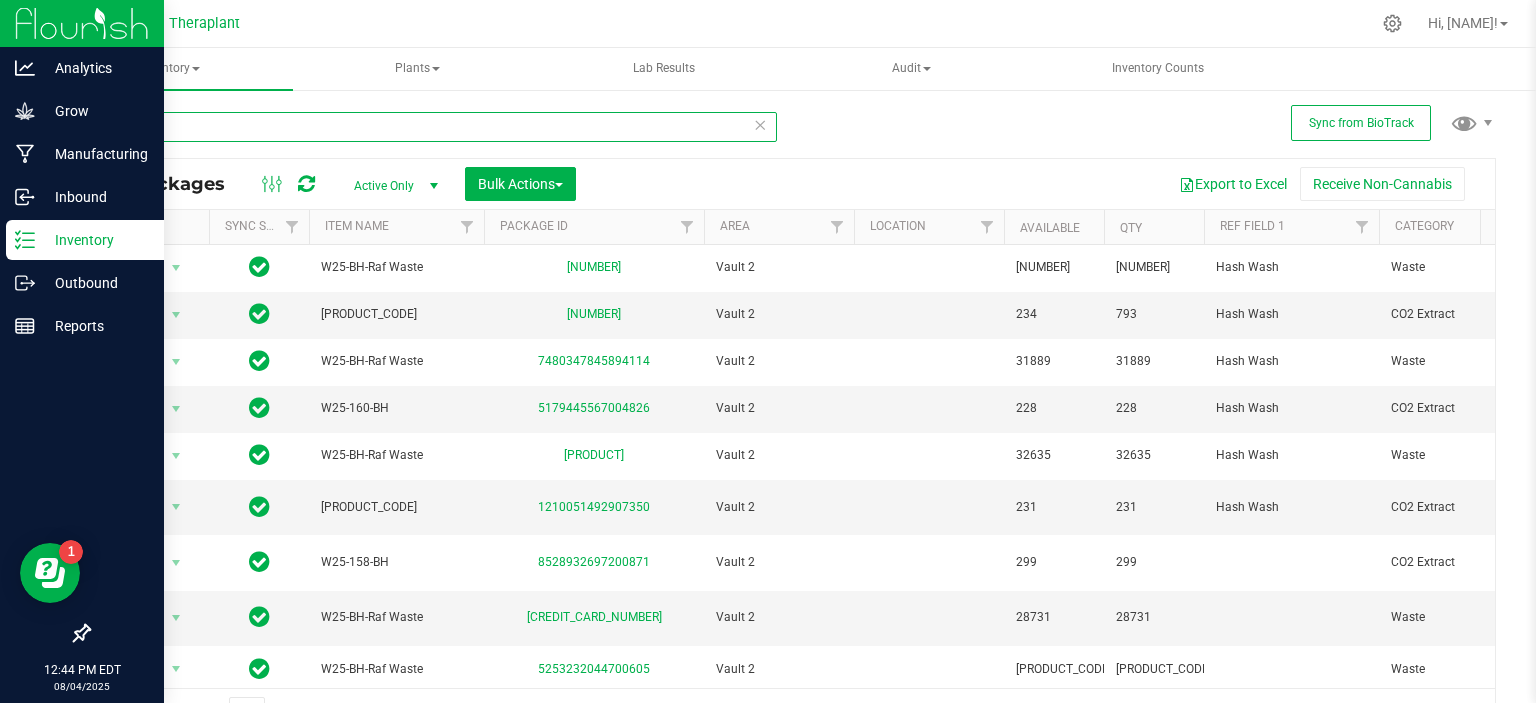 click on "-bh" at bounding box center [432, 127] 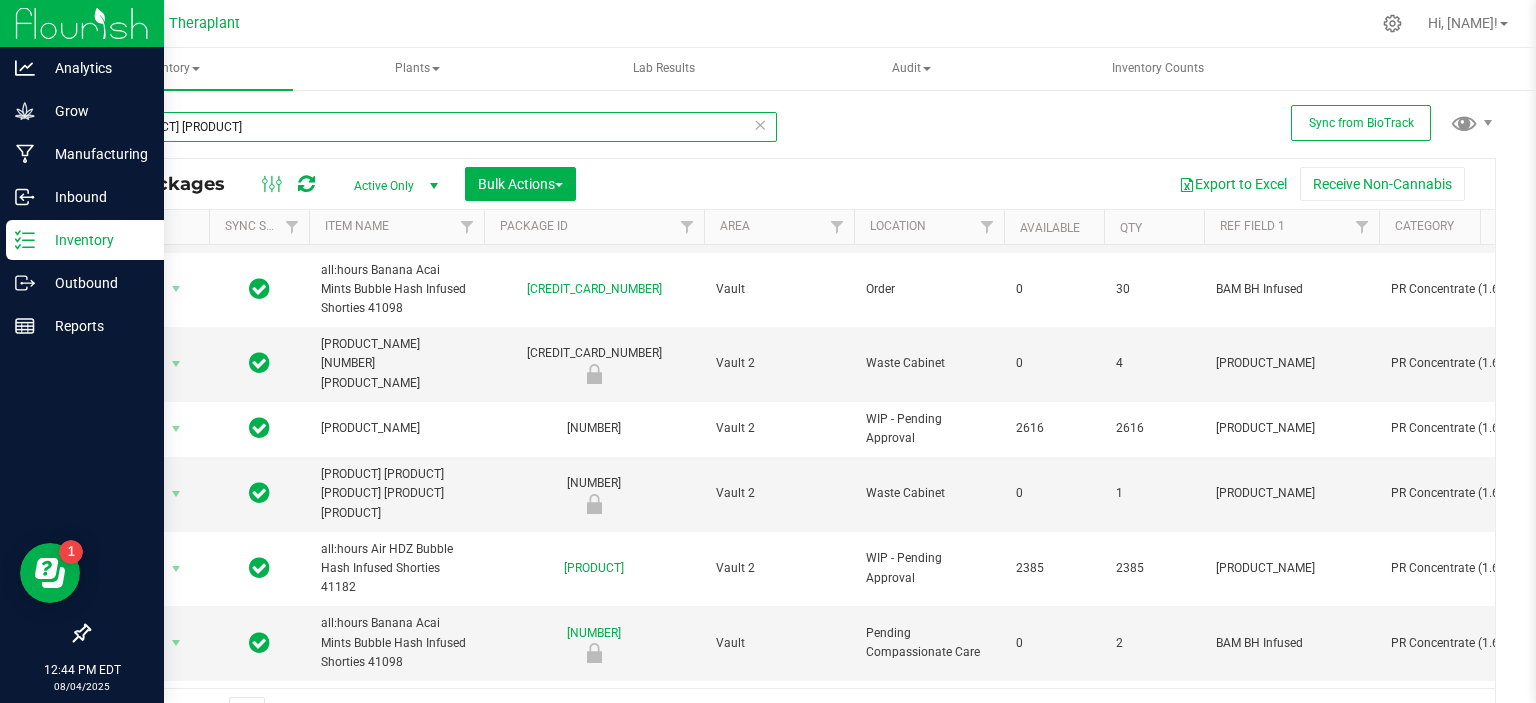scroll, scrollTop: 298, scrollLeft: 0, axis: vertical 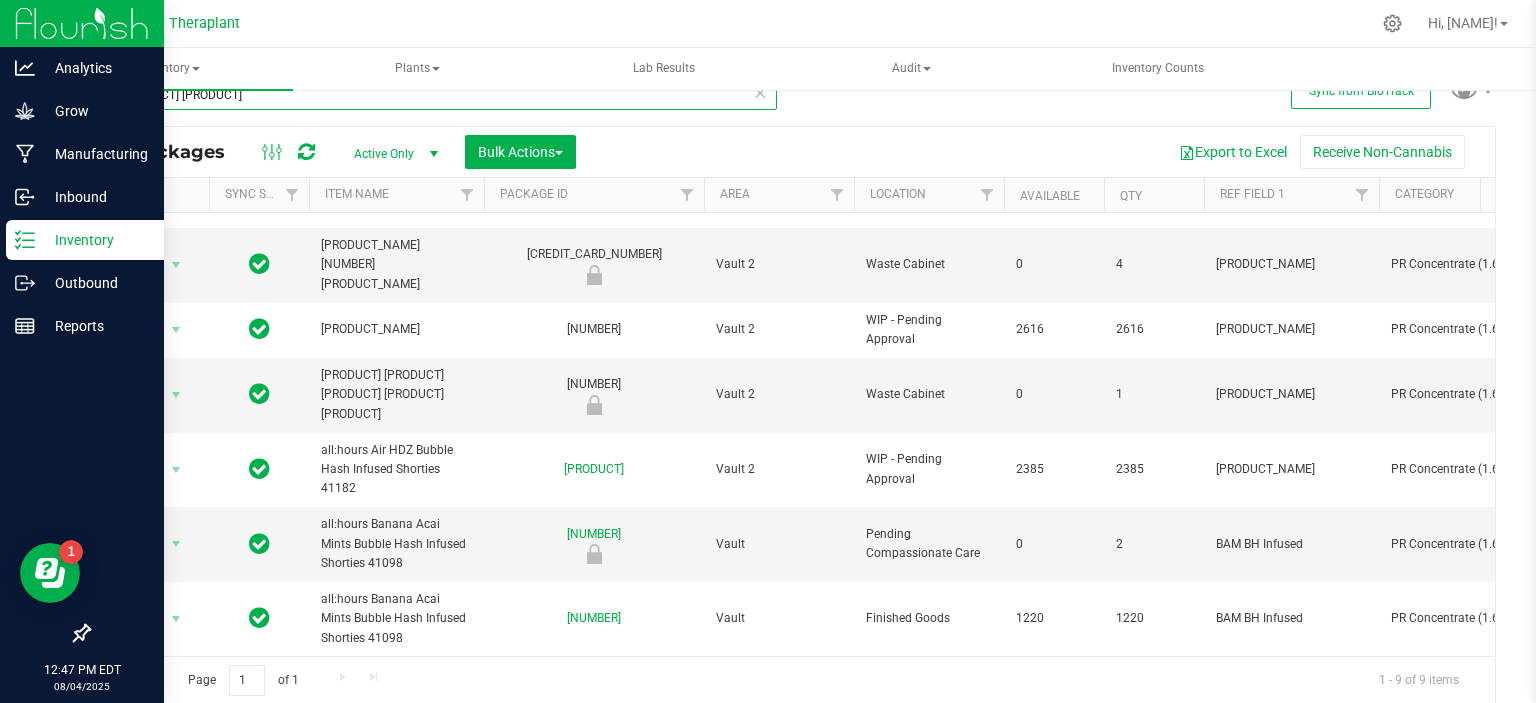 click on "[PRODUCT] [PRODUCT]" at bounding box center [432, 95] 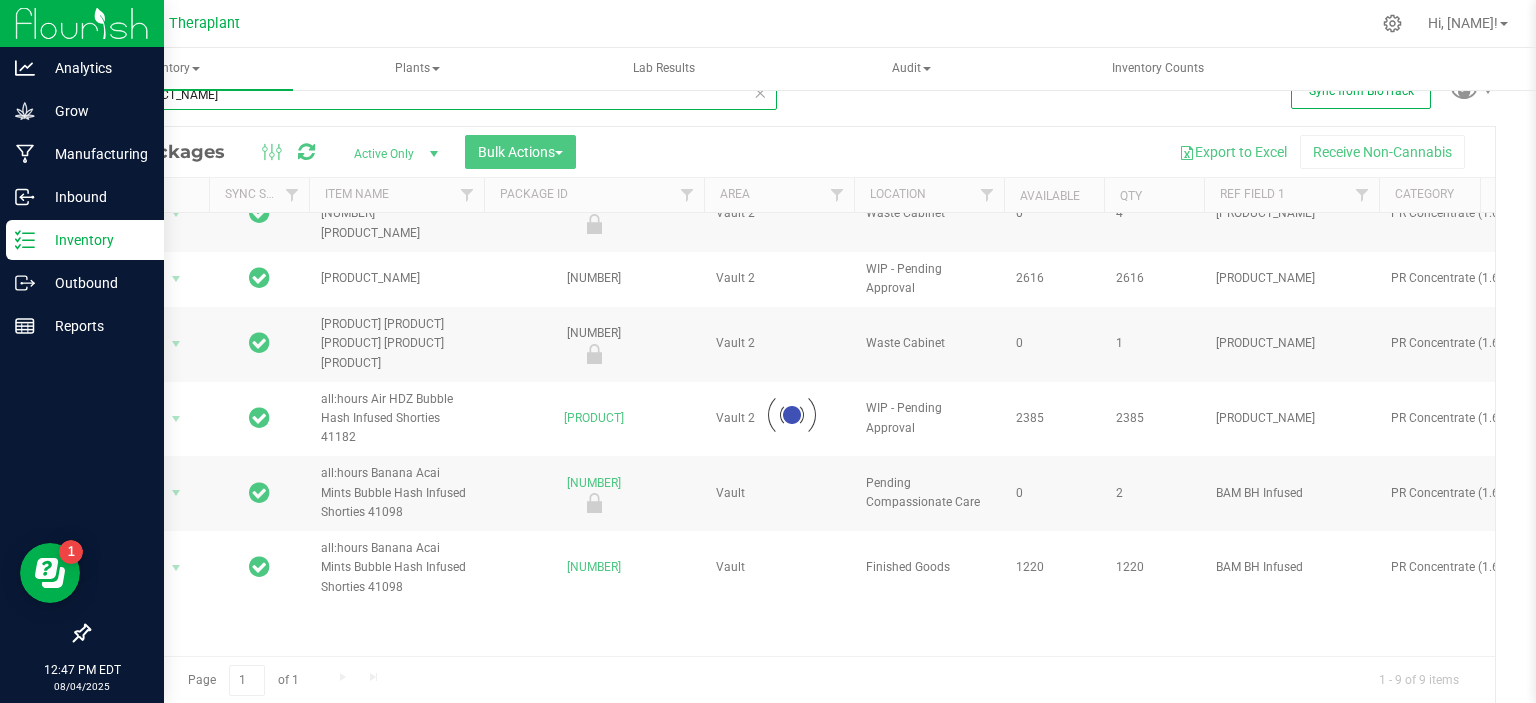 type on "fever dream" 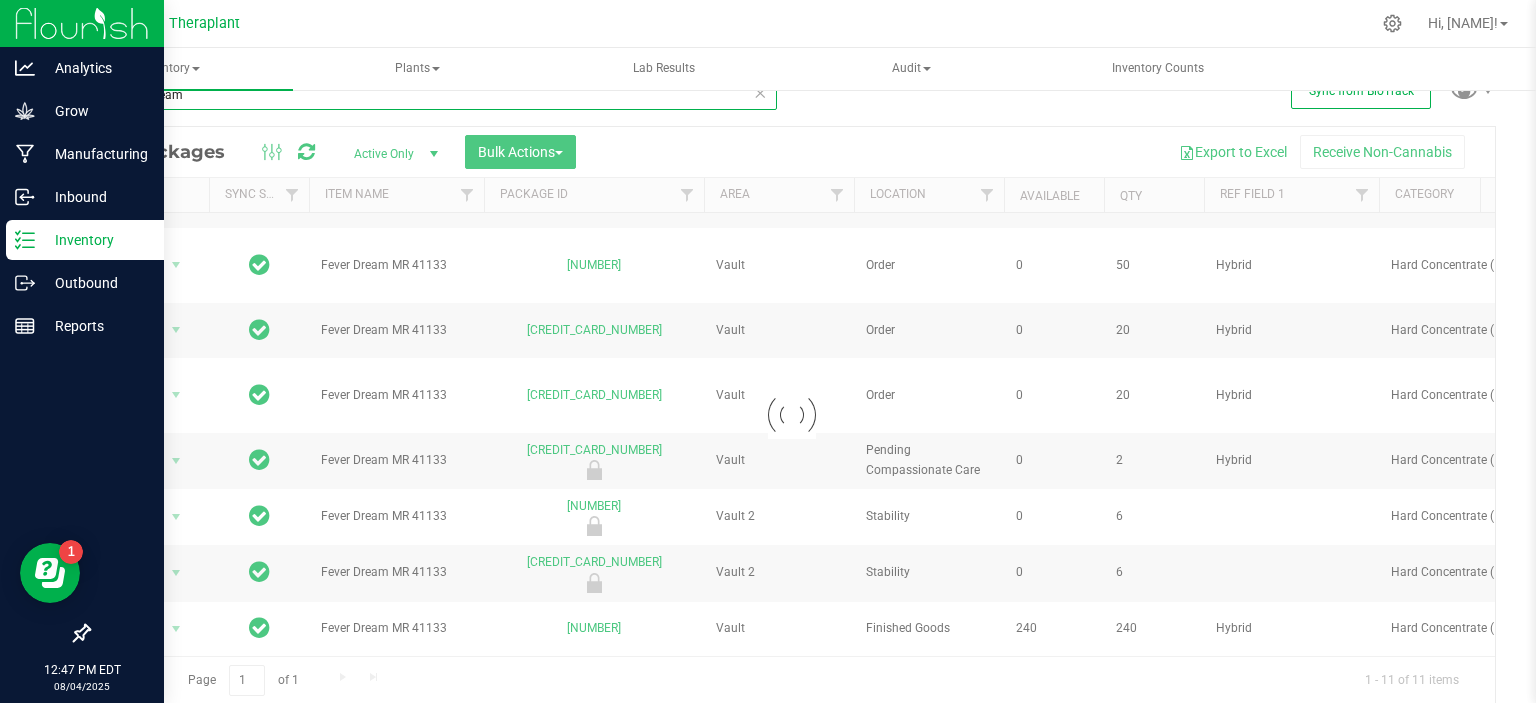 type on "[YEAR]-[MONTH]-[DAY]" 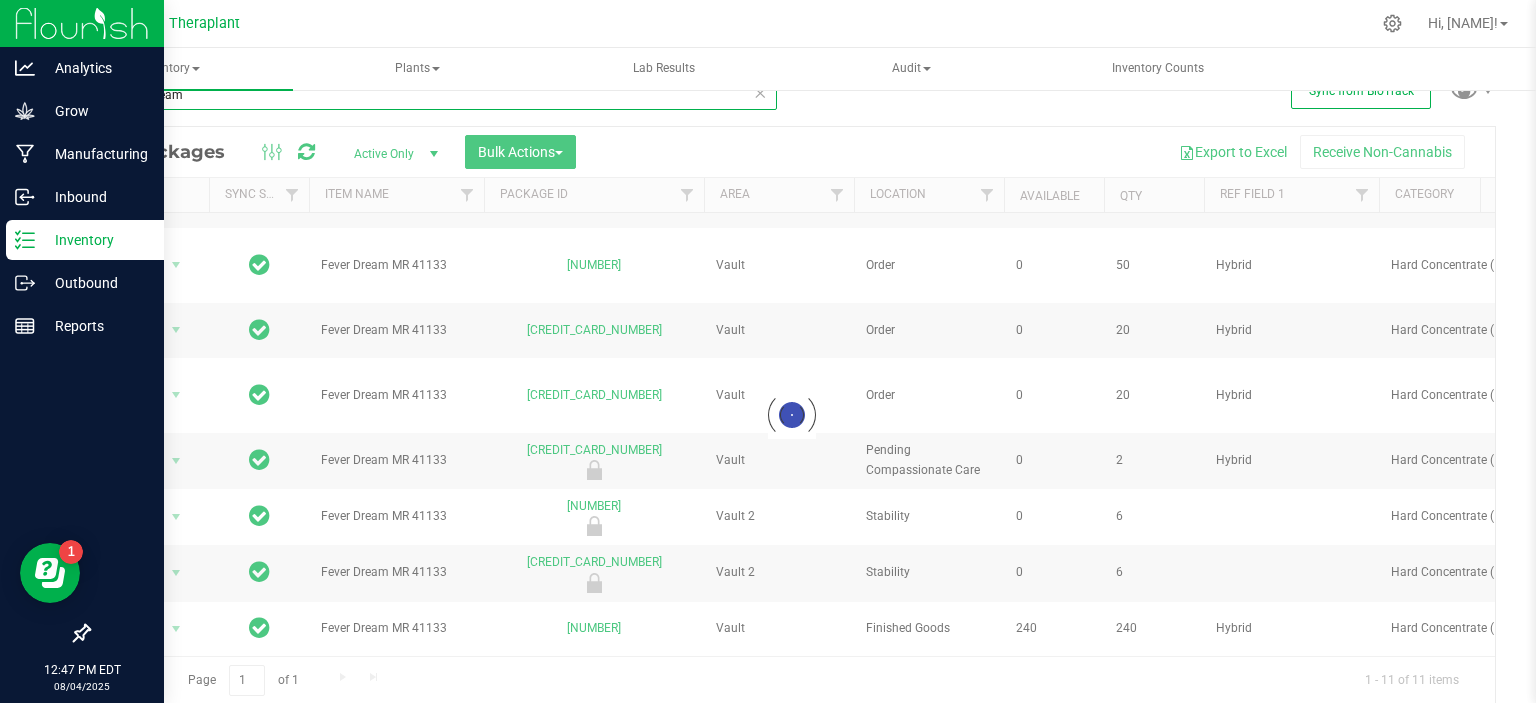 type on "[YEAR]-[MONTH]-[DAY]" 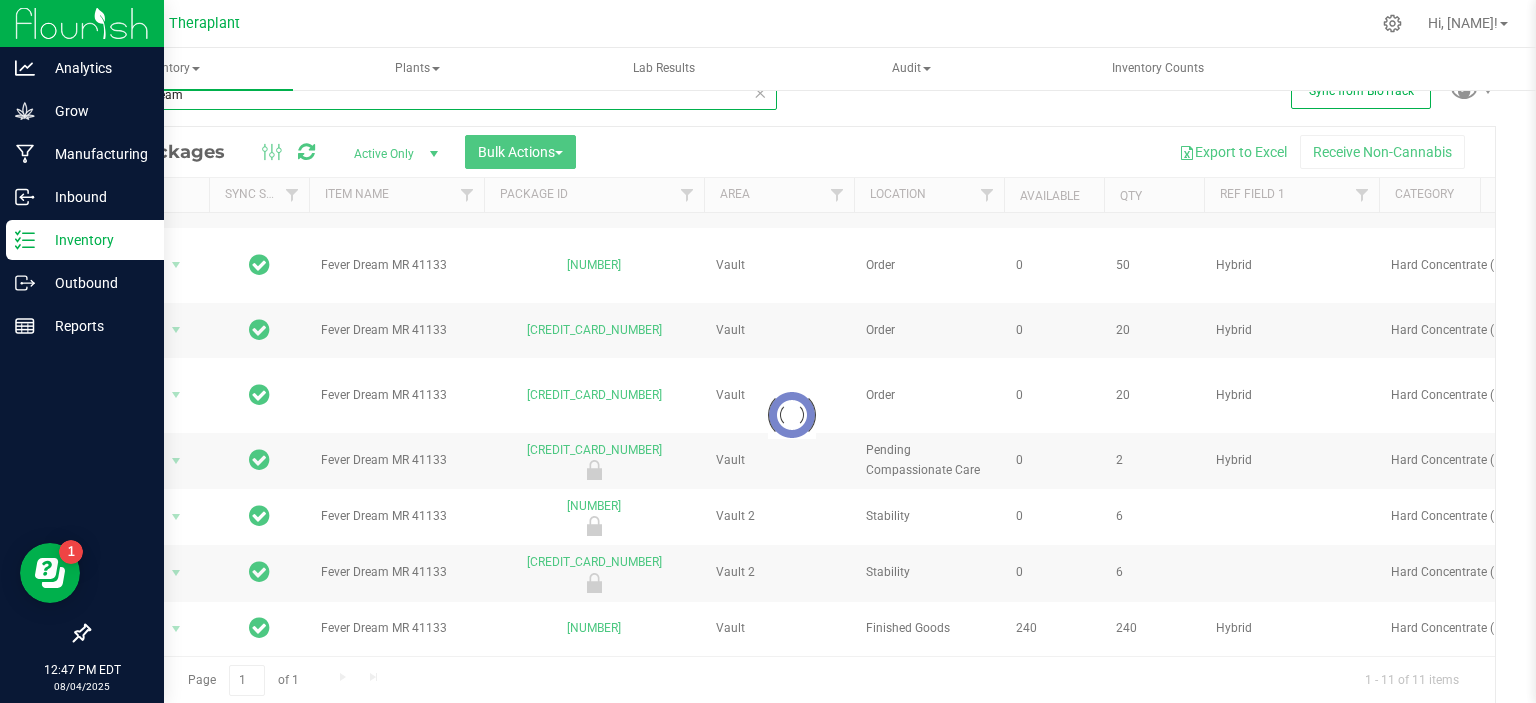 type on "[YEAR]-[MONTH]-[DAY]" 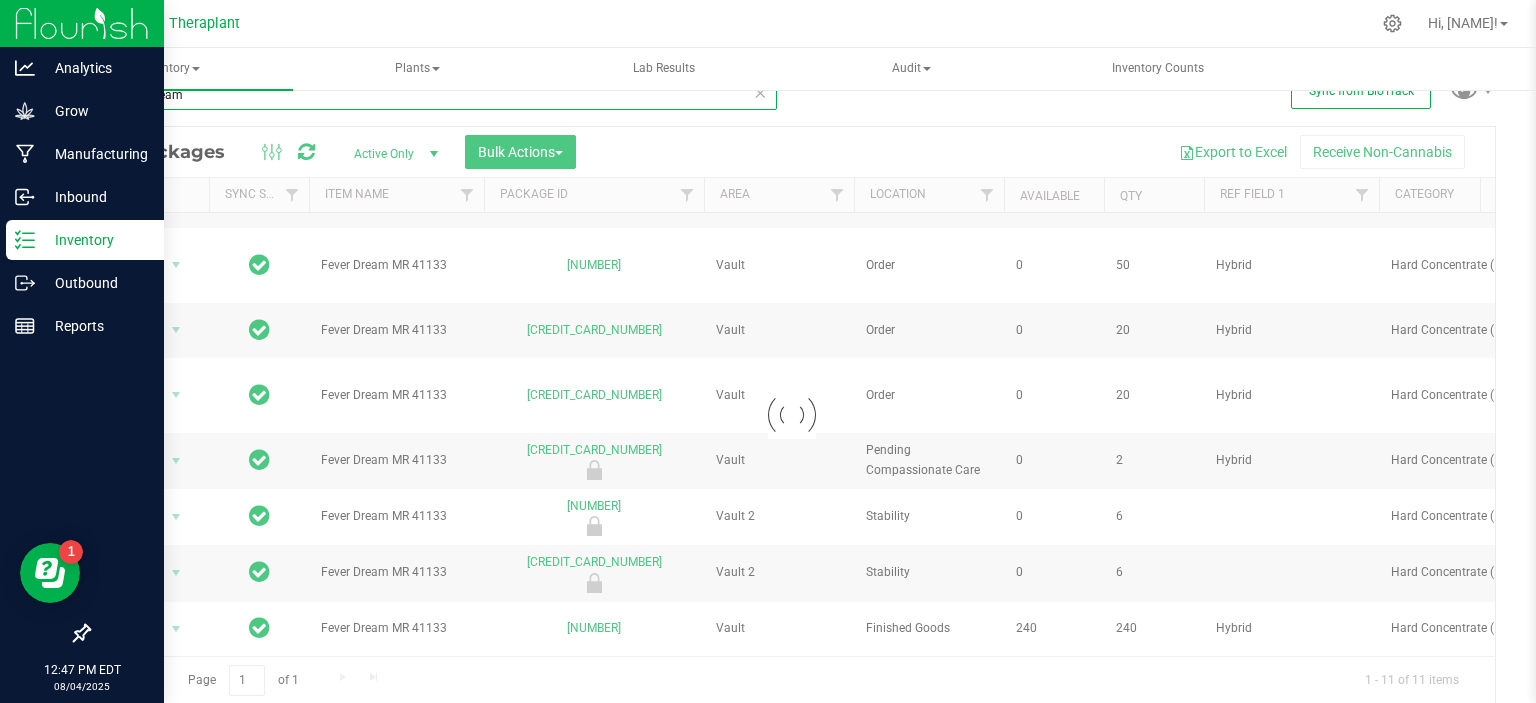 type on "[YEAR]-[MONTH]-[DAY]" 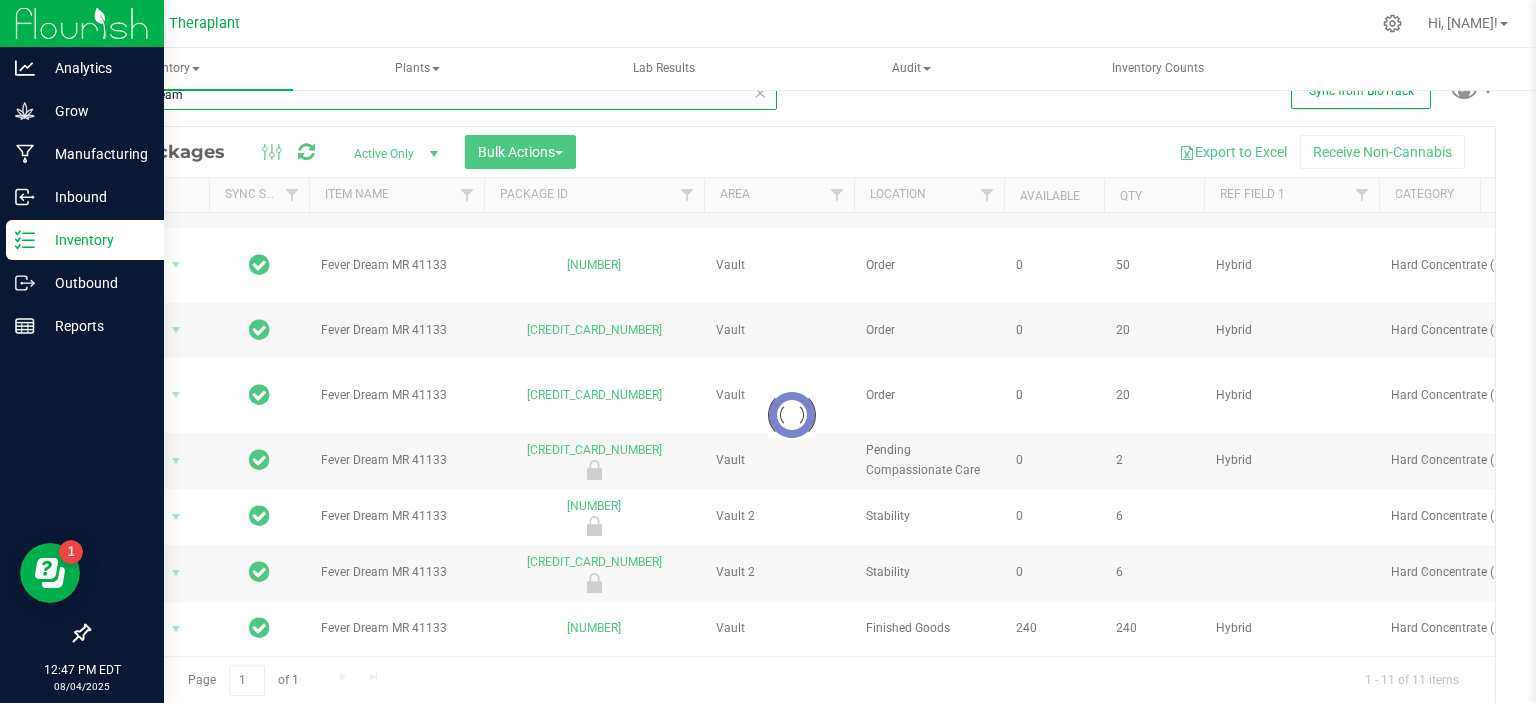 type on "[YEAR]-[MONTH]-[DAY]" 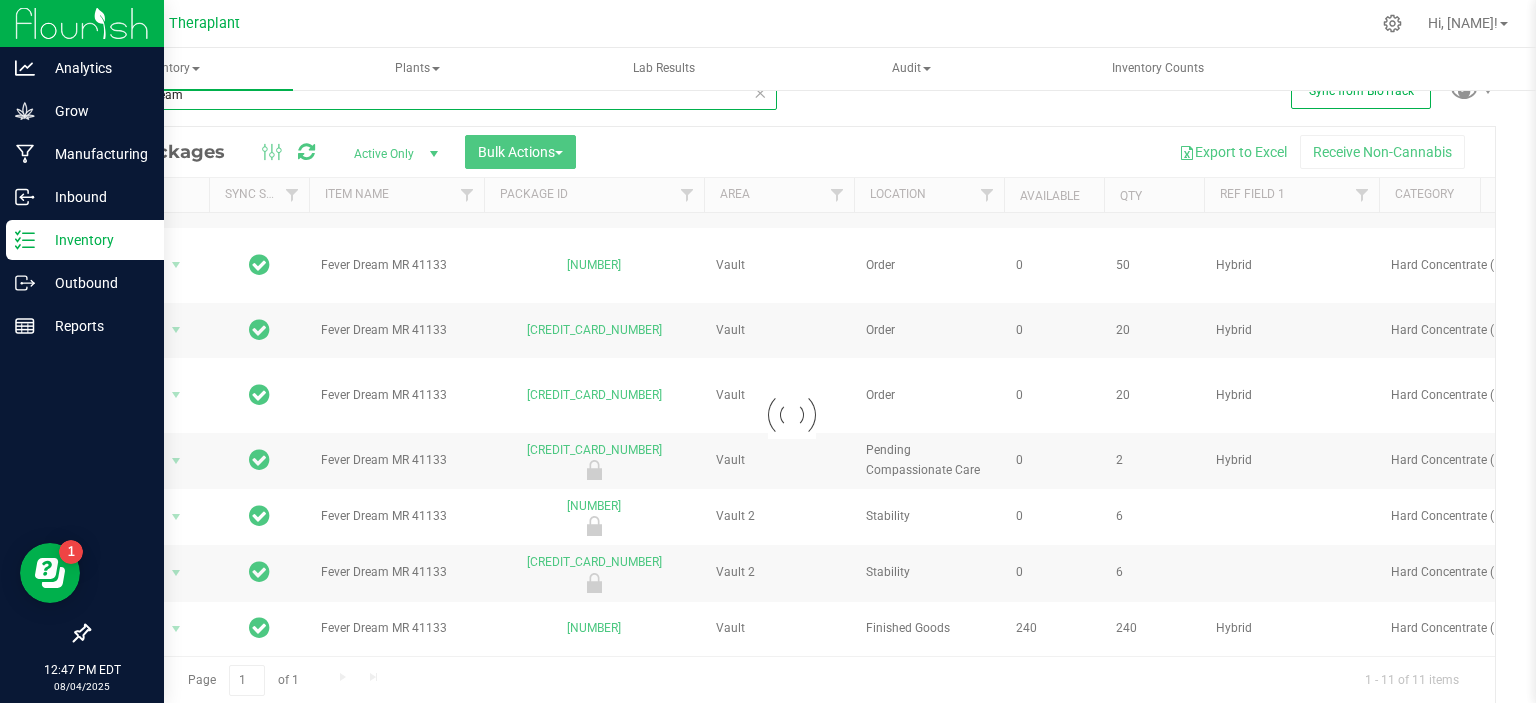 type on "[YEAR]-[MONTH]-[DAY]" 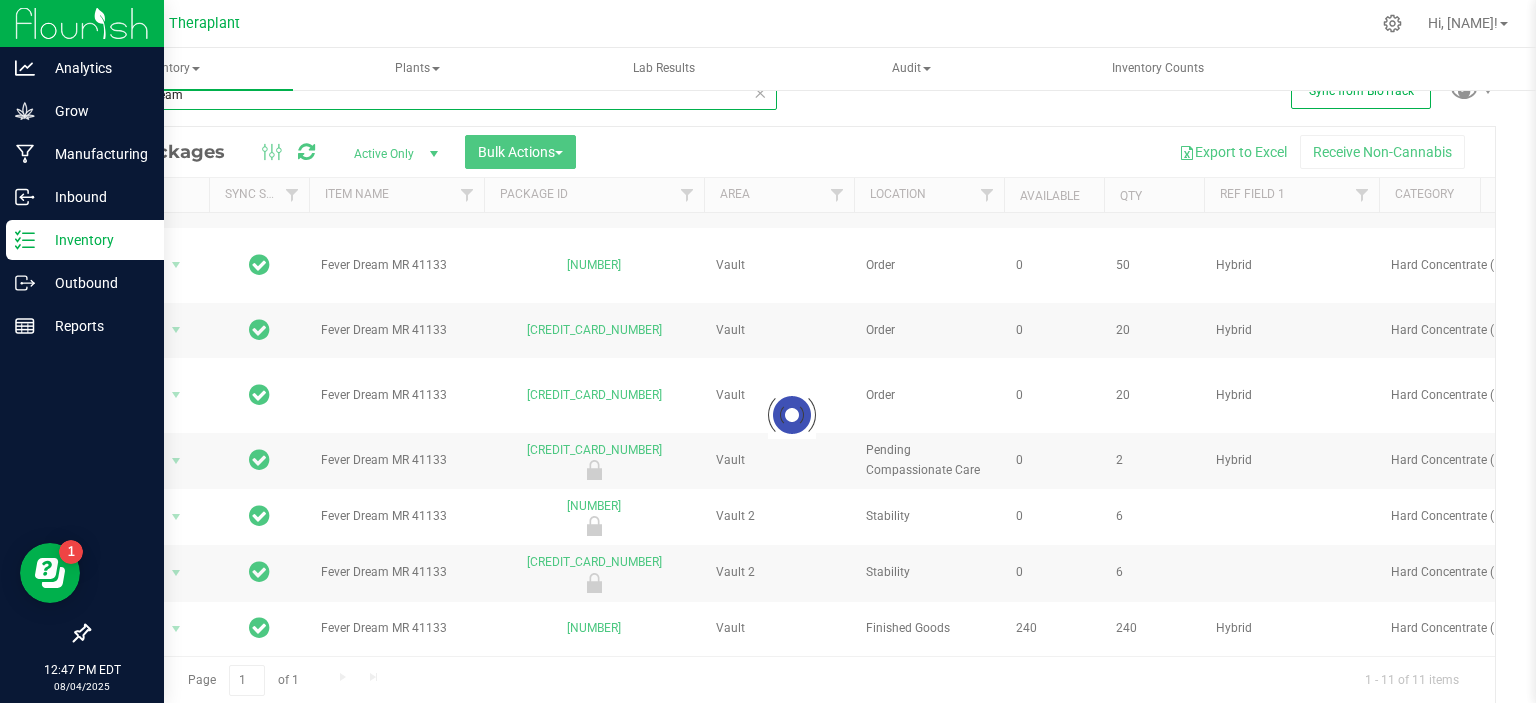 type on "[YEAR]-[MONTH]-[DAY]" 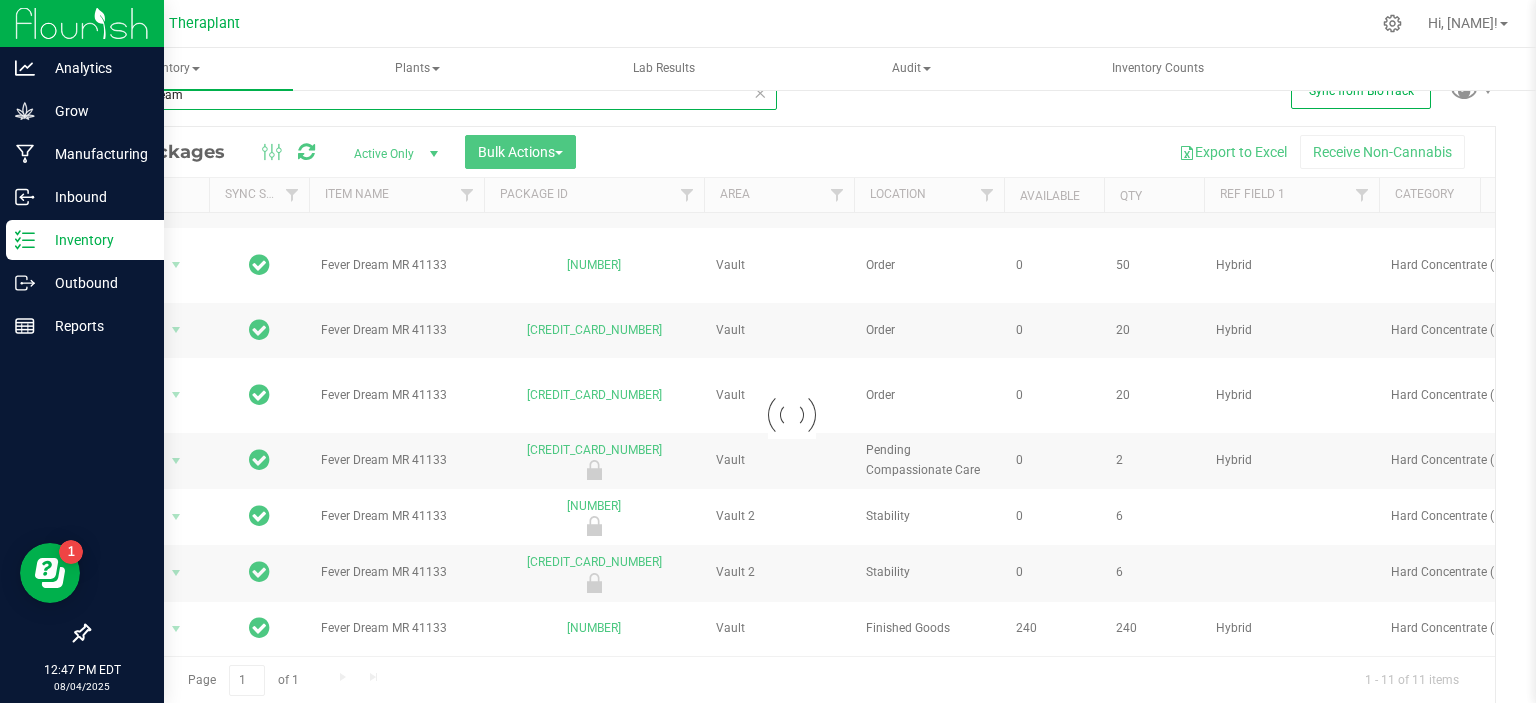 type on "[YEAR]-[MONTH]-[DAY]" 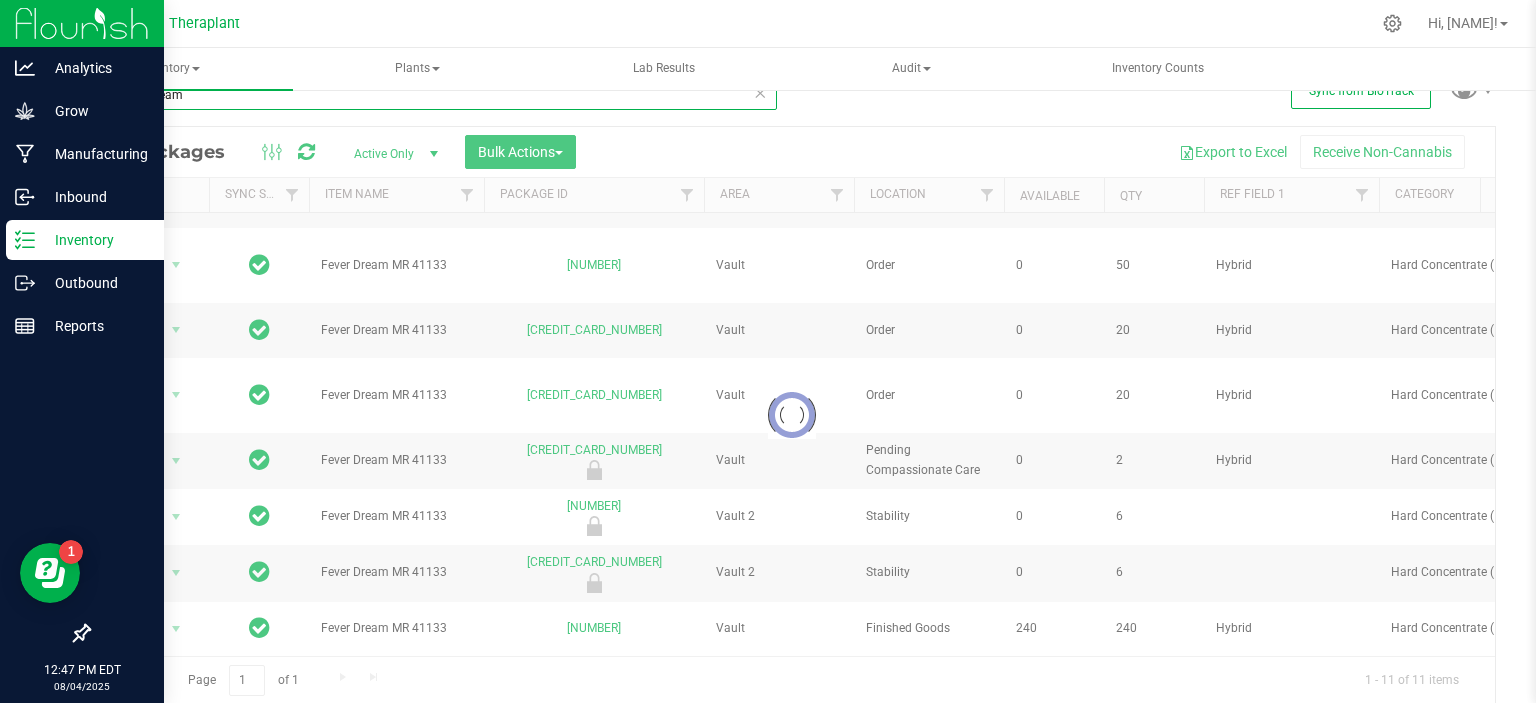 type on "[YEAR]-[MONTH]-[DAY]" 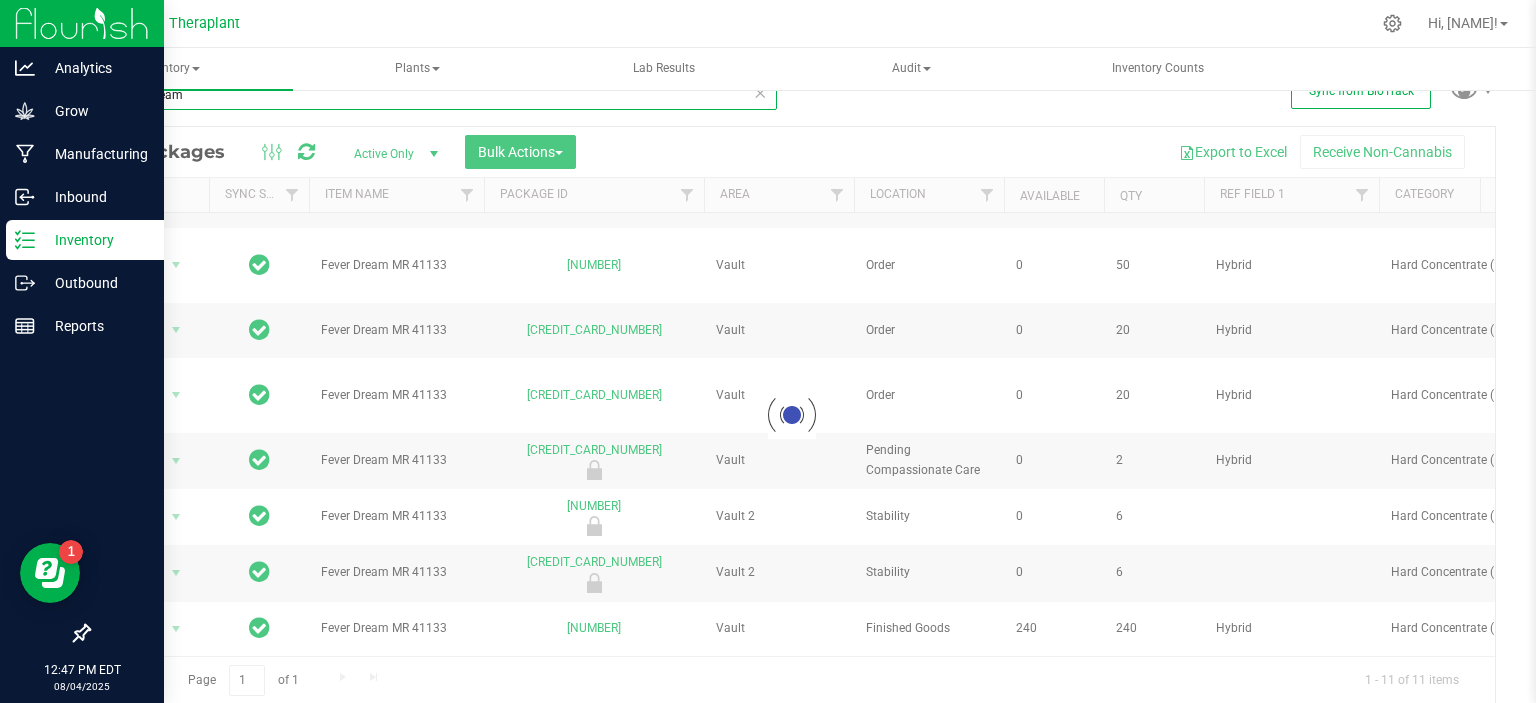 scroll, scrollTop: 0, scrollLeft: 0, axis: both 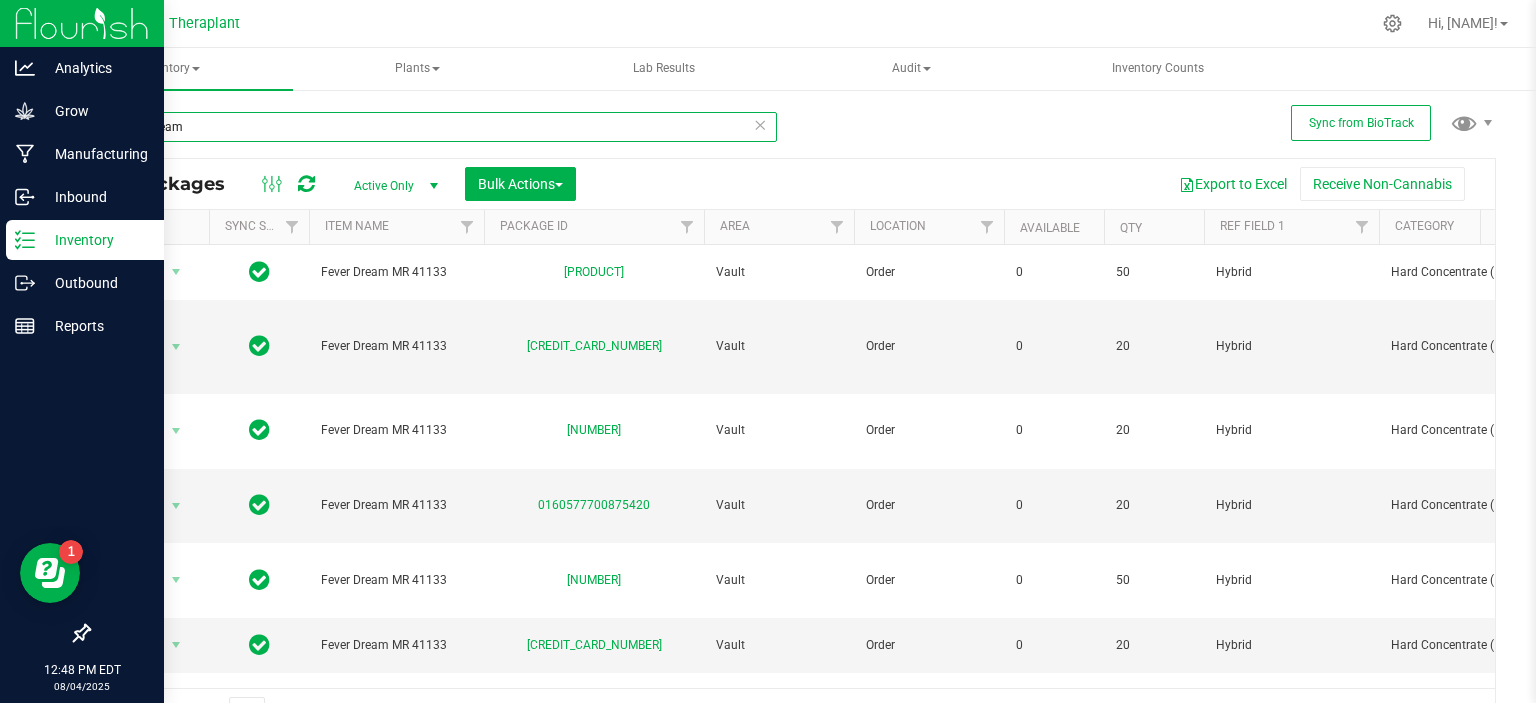 click on "fever dream" at bounding box center [432, 127] 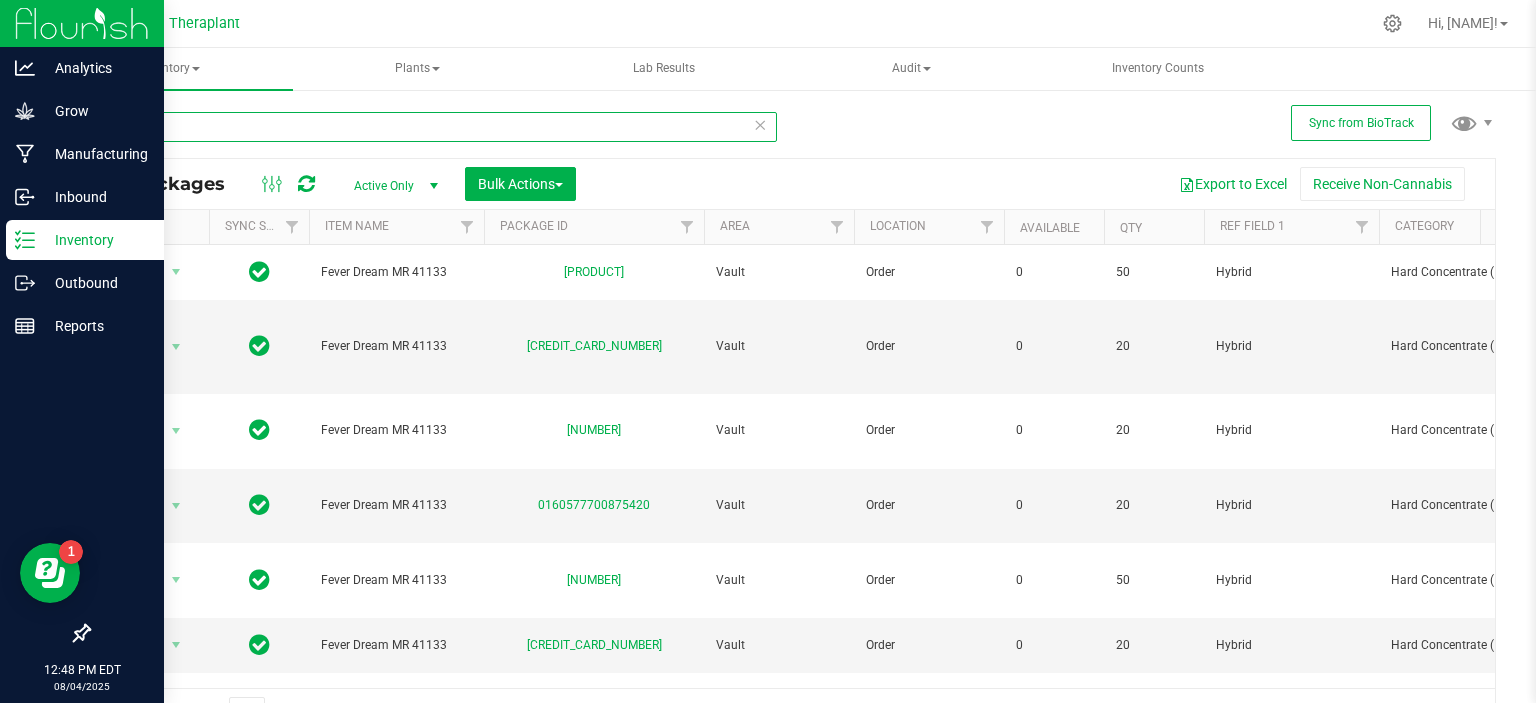 type on "m" 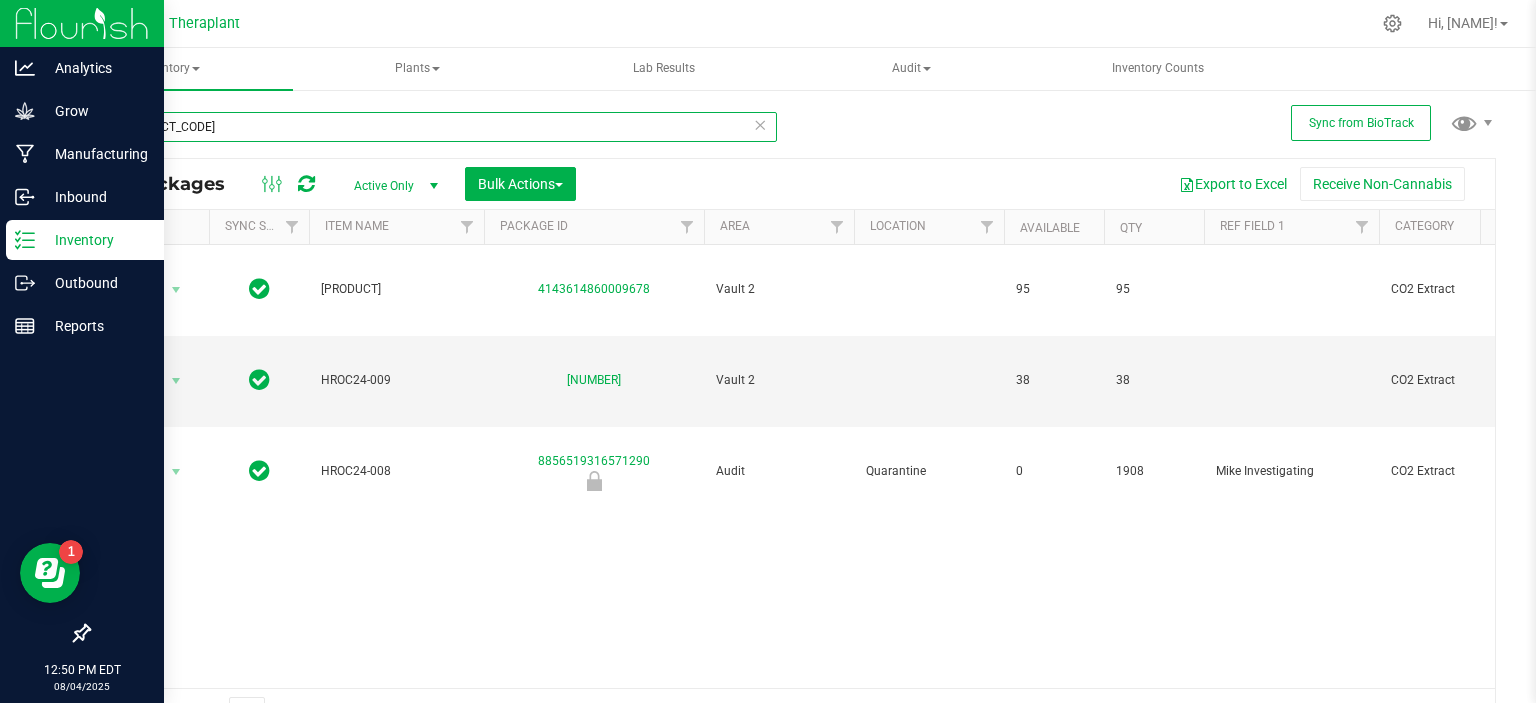 click on "[PRODUCT_CODE]" at bounding box center (432, 127) 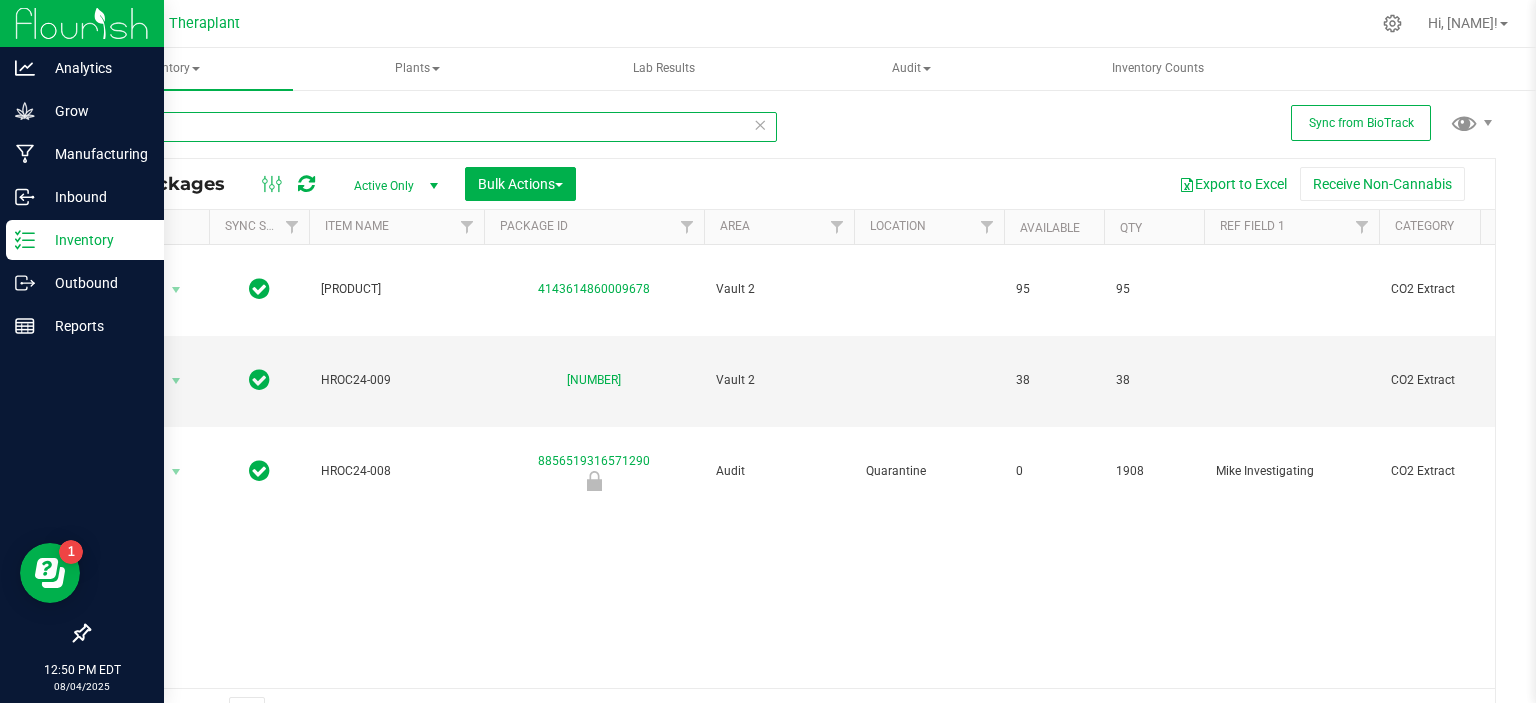 type on "n" 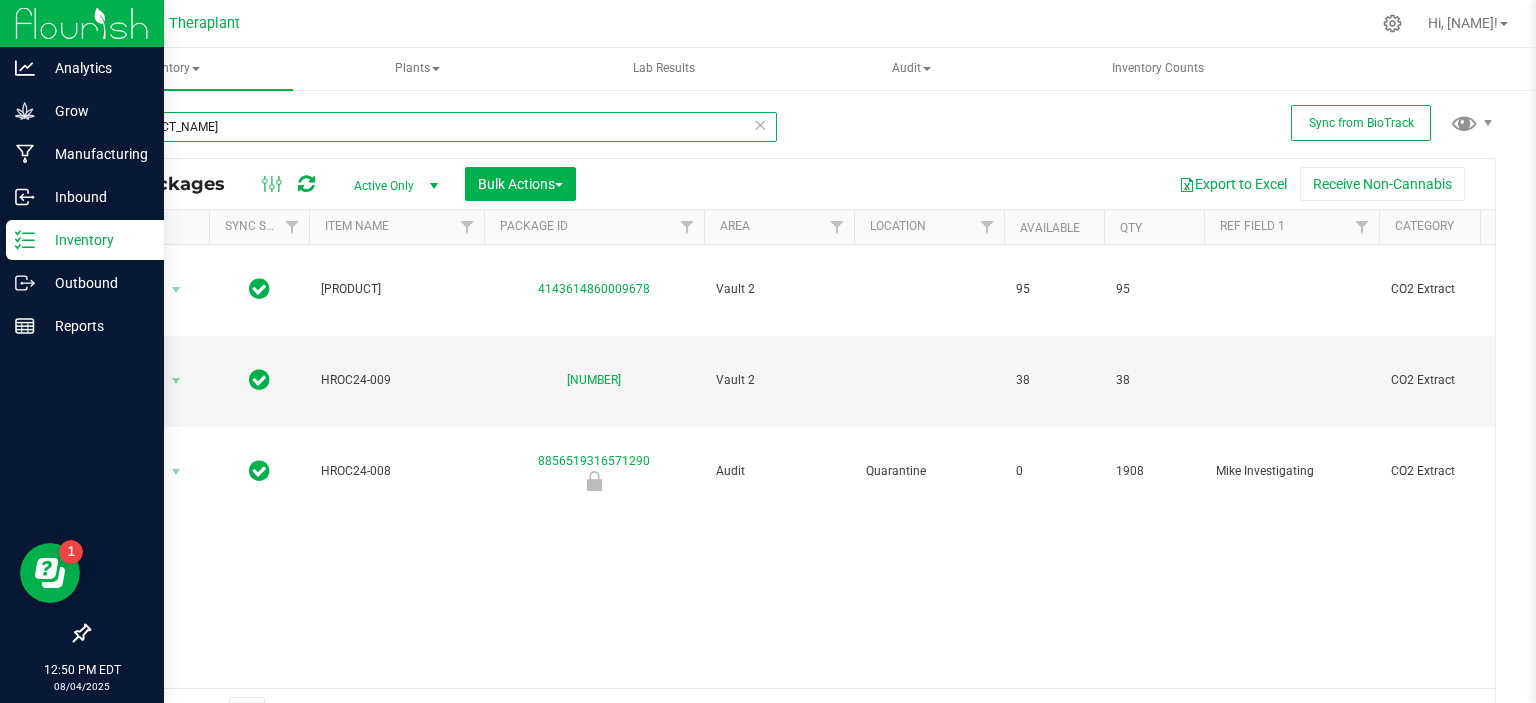 type on "banapple" 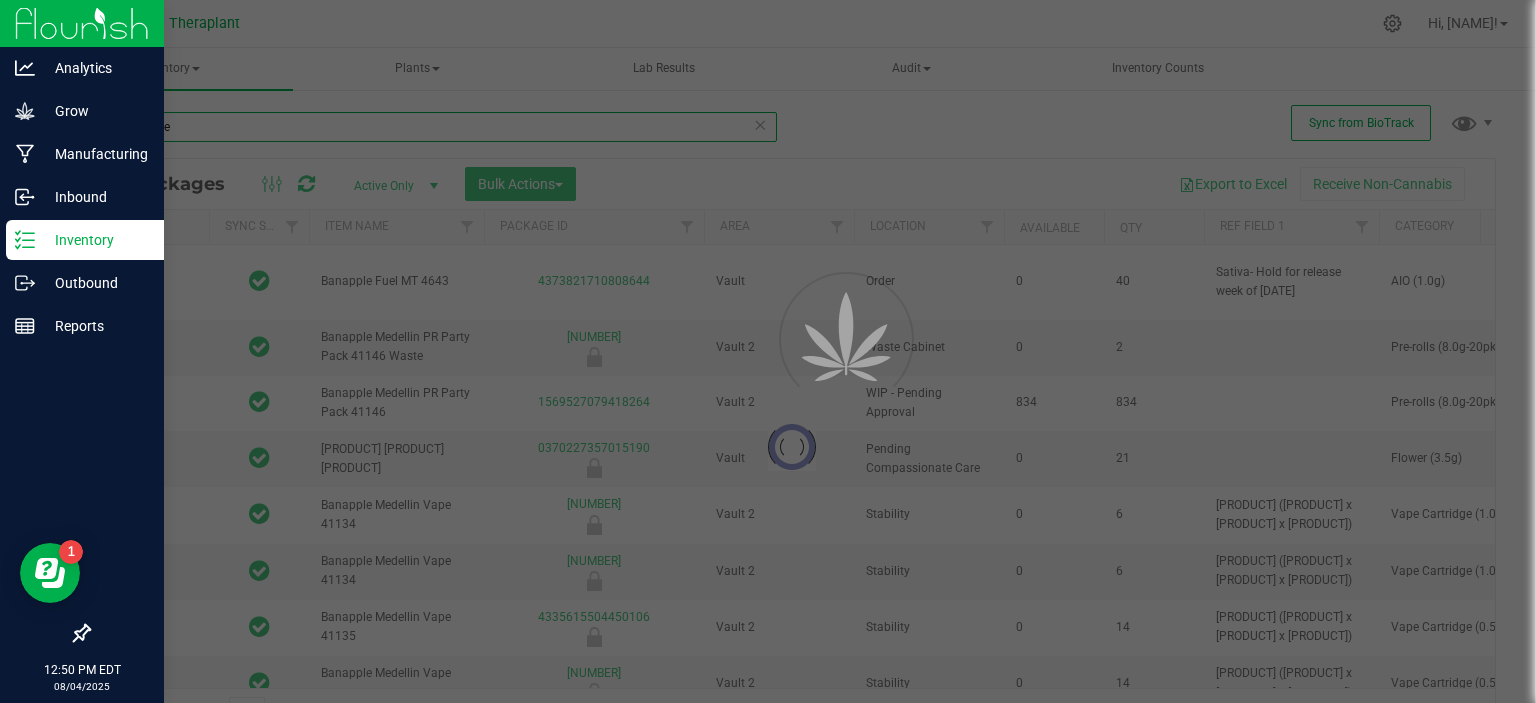 type on "[DATE]" 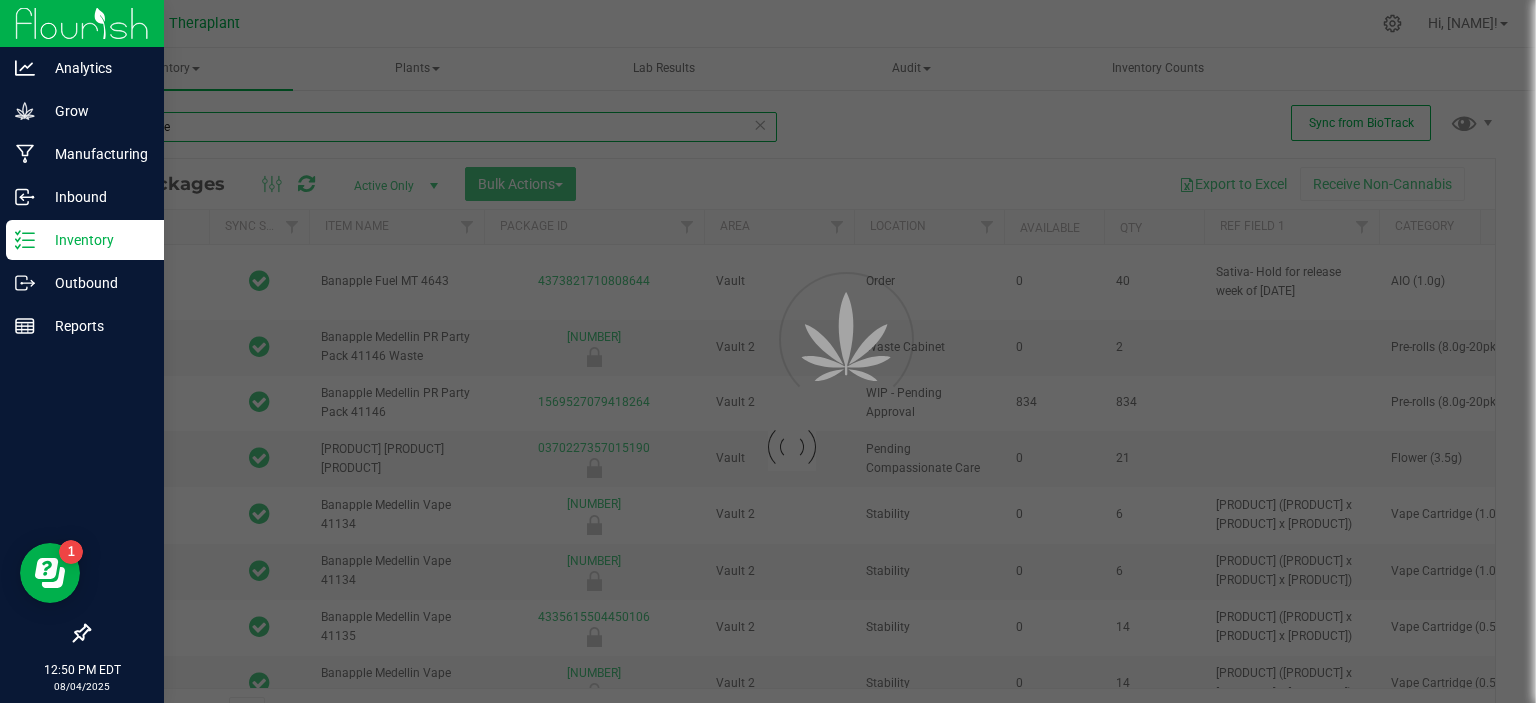 type on "[YEAR]-[MONTH]-[DAY]" 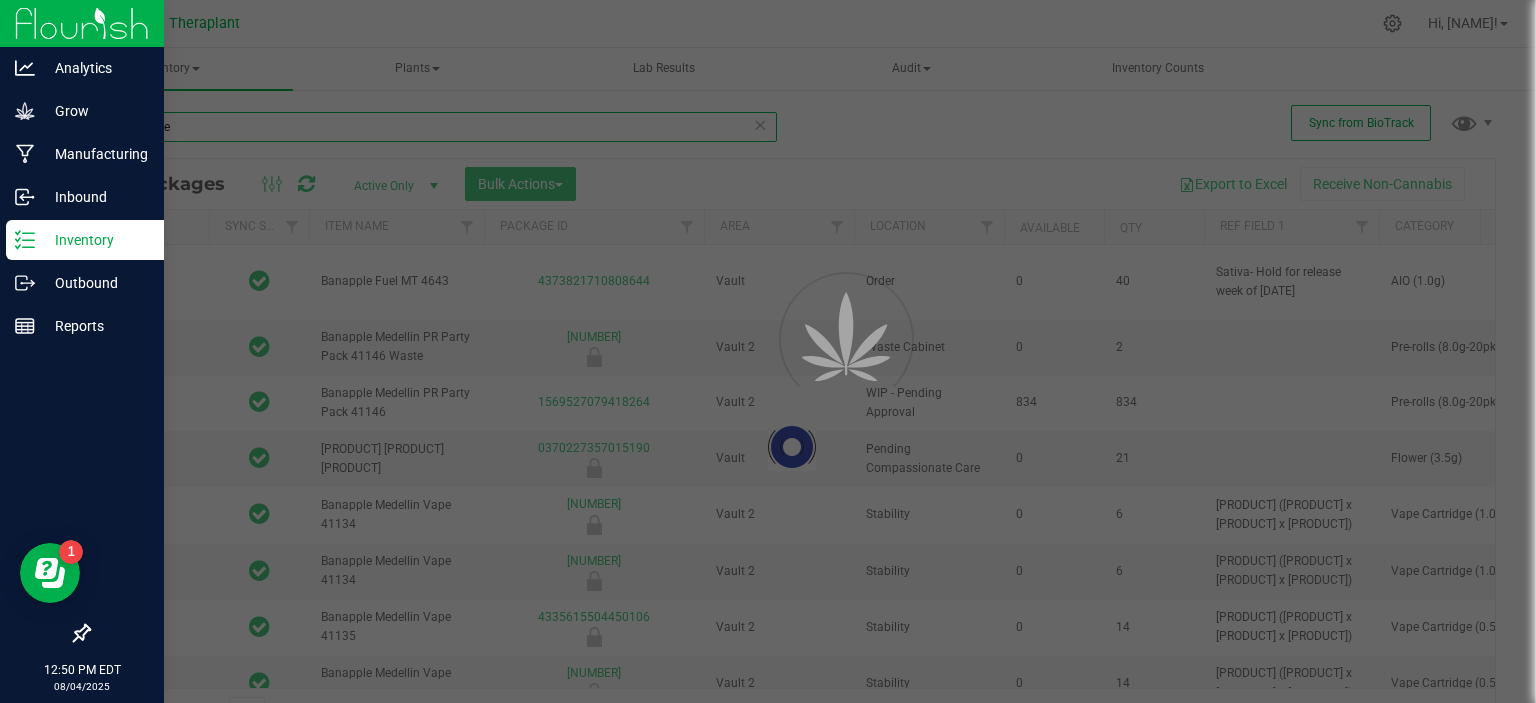 type on "[YEAR]-[MONTH]-[DAY]" 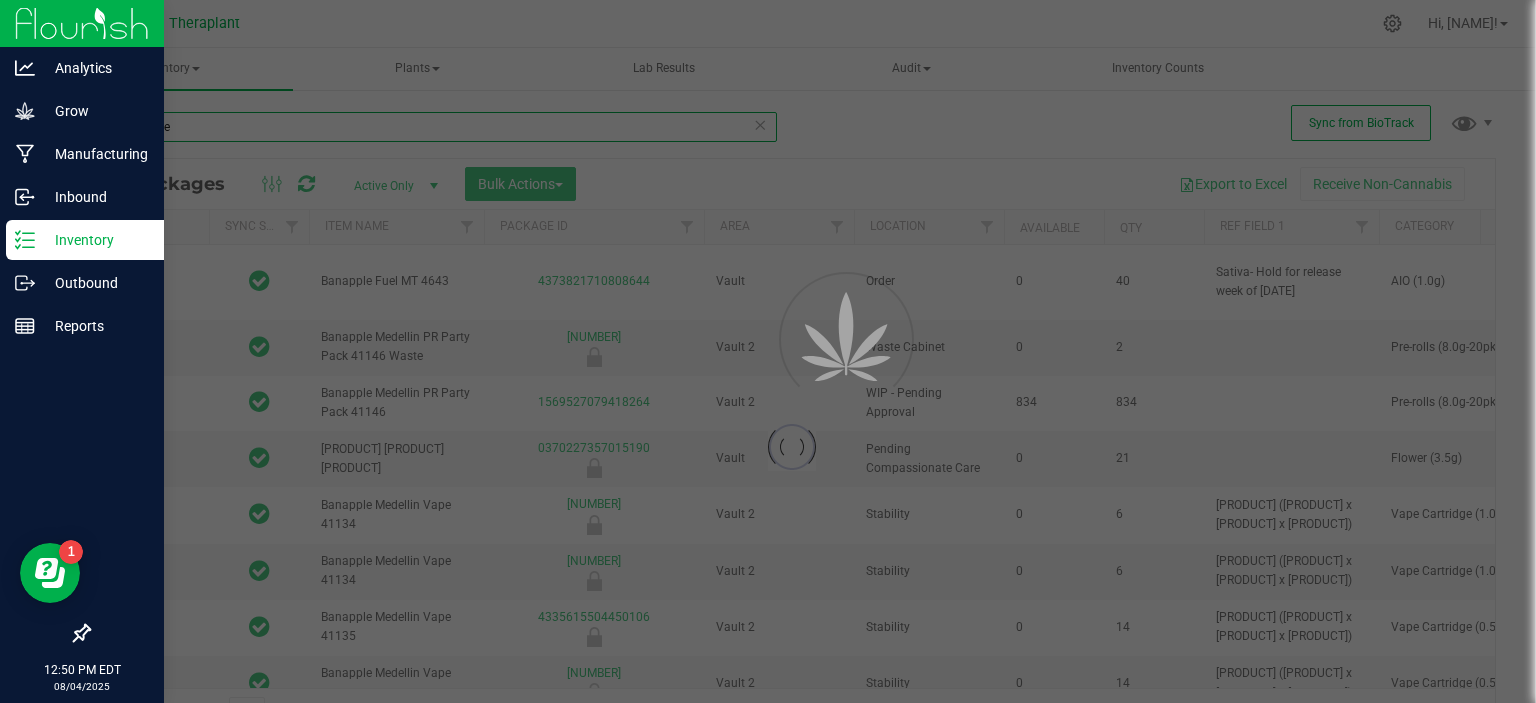 type on "[YEAR]-[MONTH]-[DAY]" 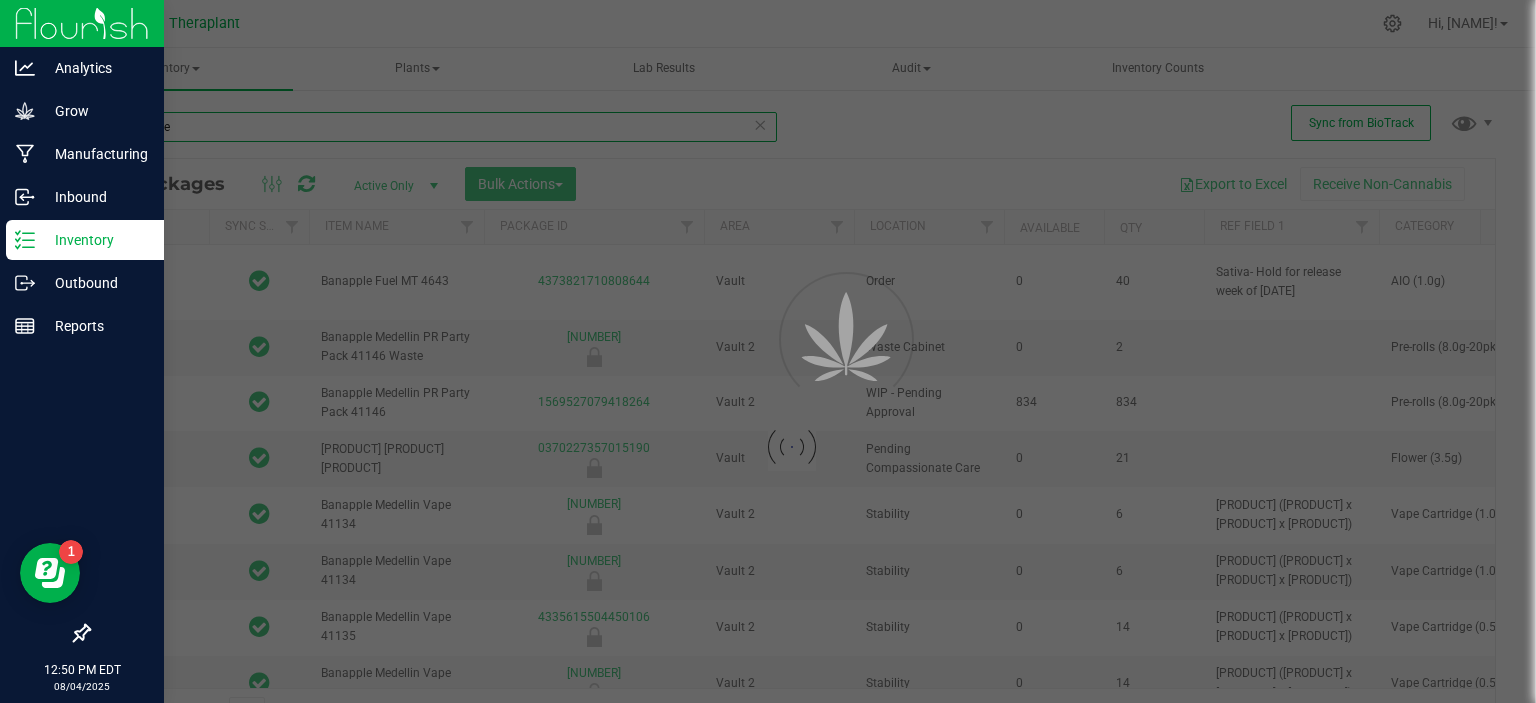 type on "2026-07-15" 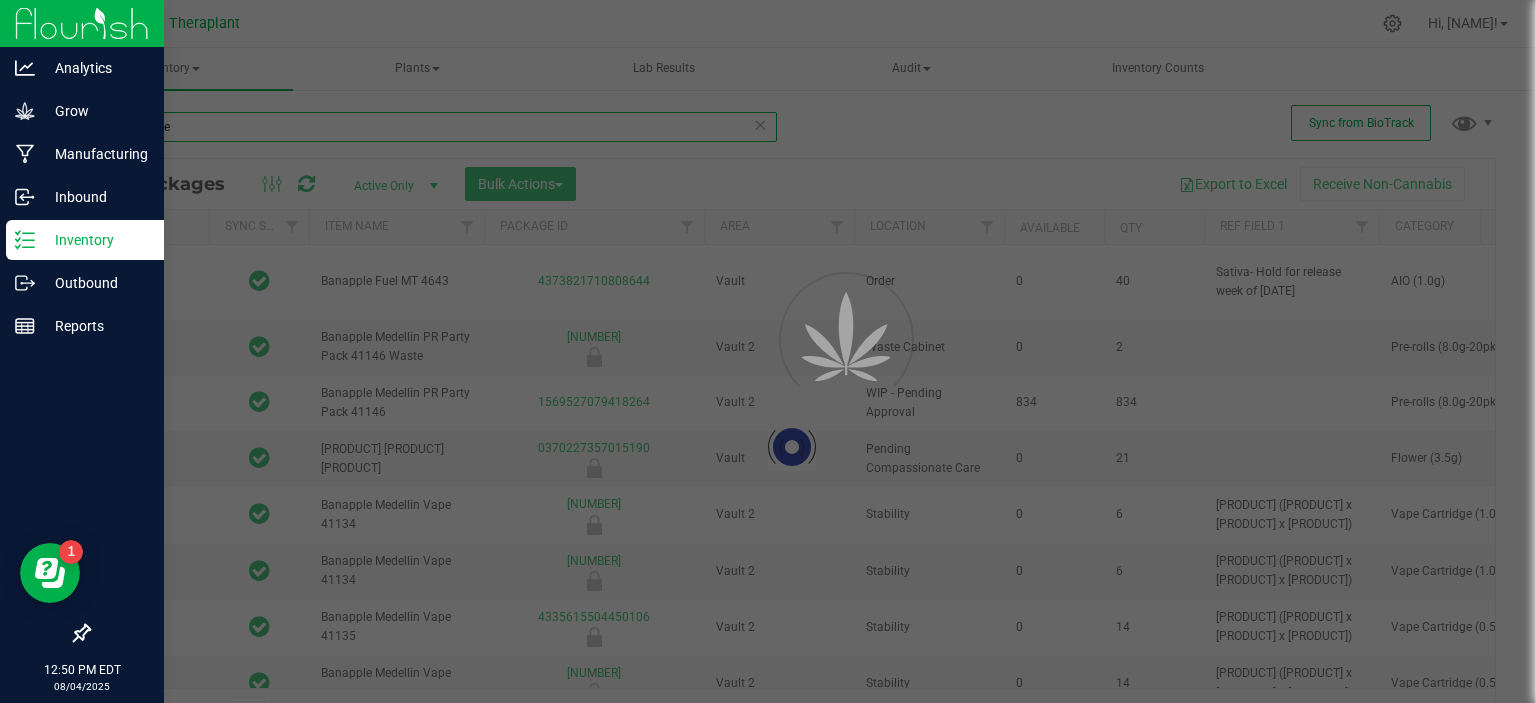 type on "[DATE]" 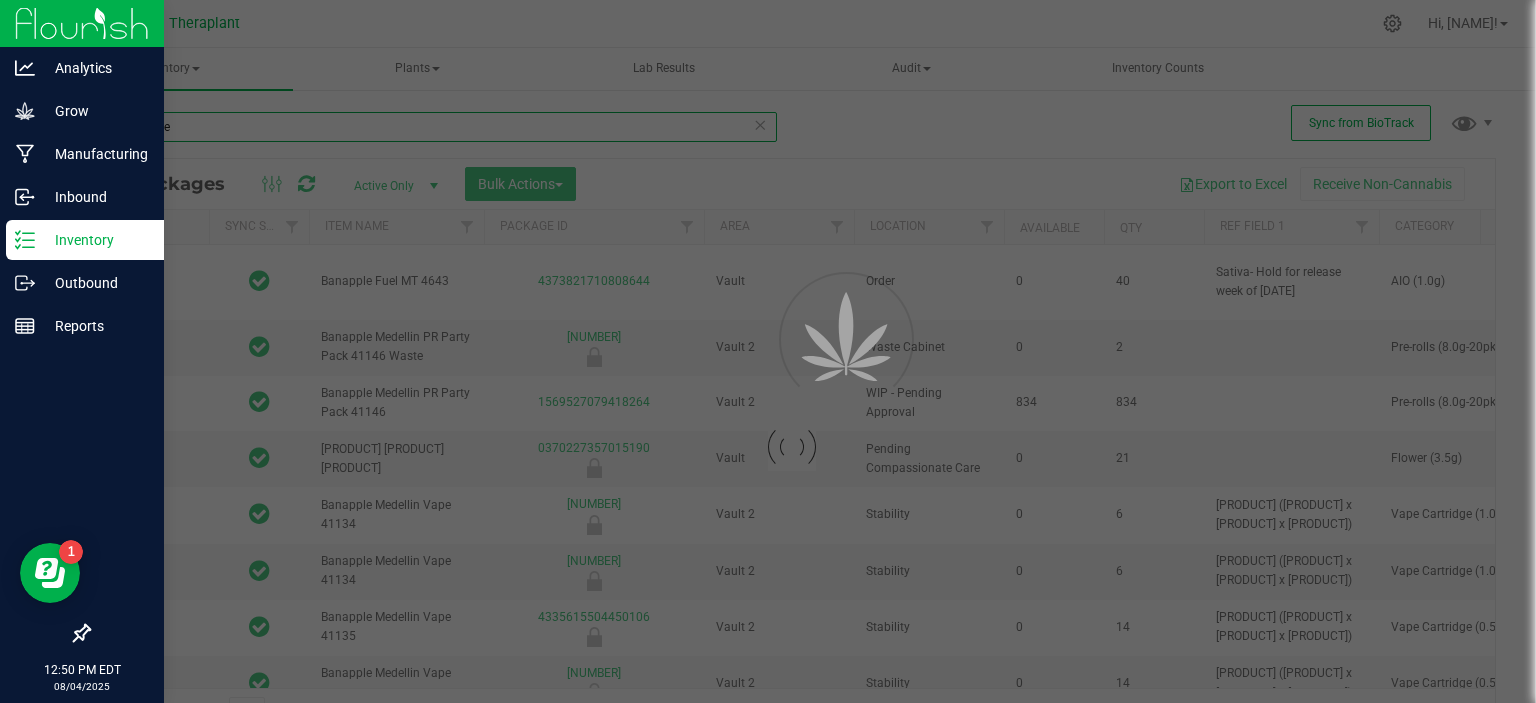 type on "[DATE]" 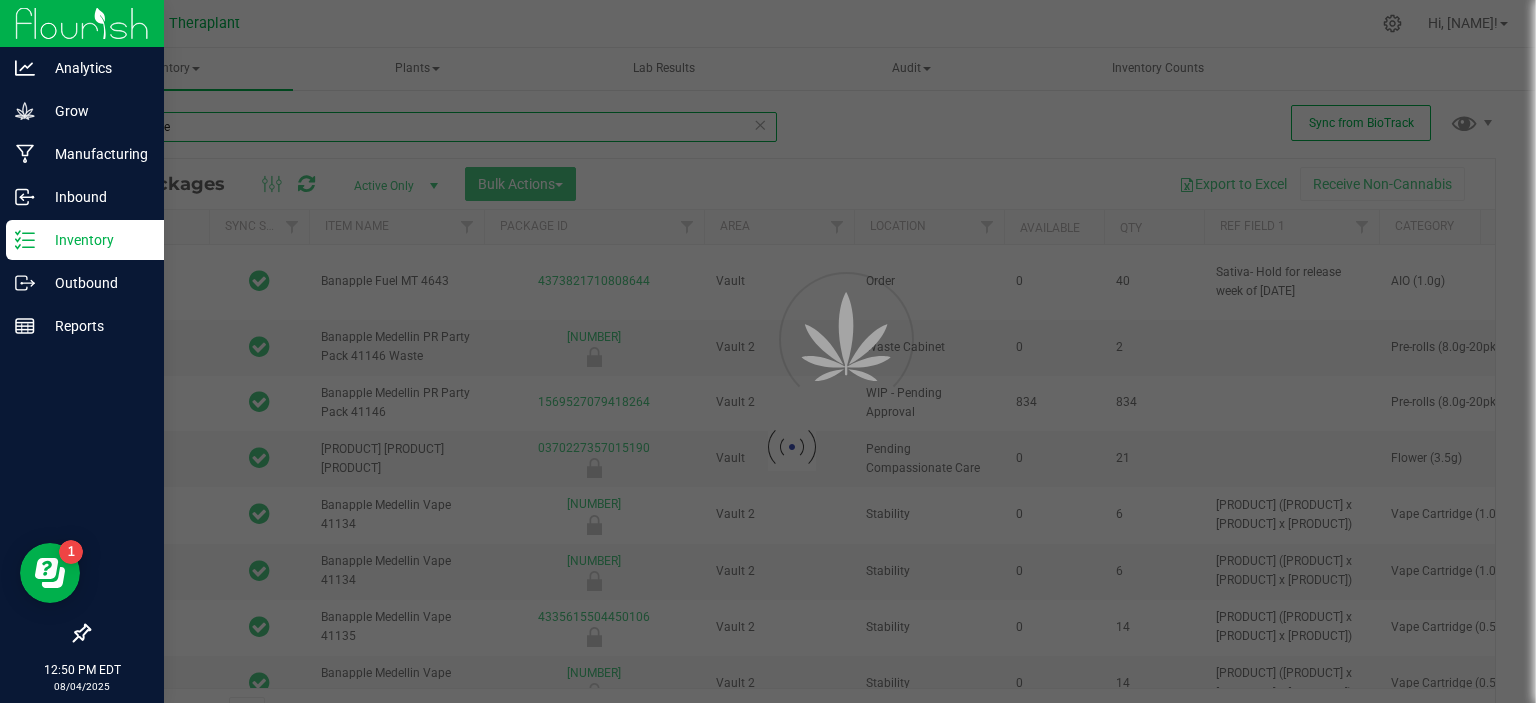 type on "2026-04-28" 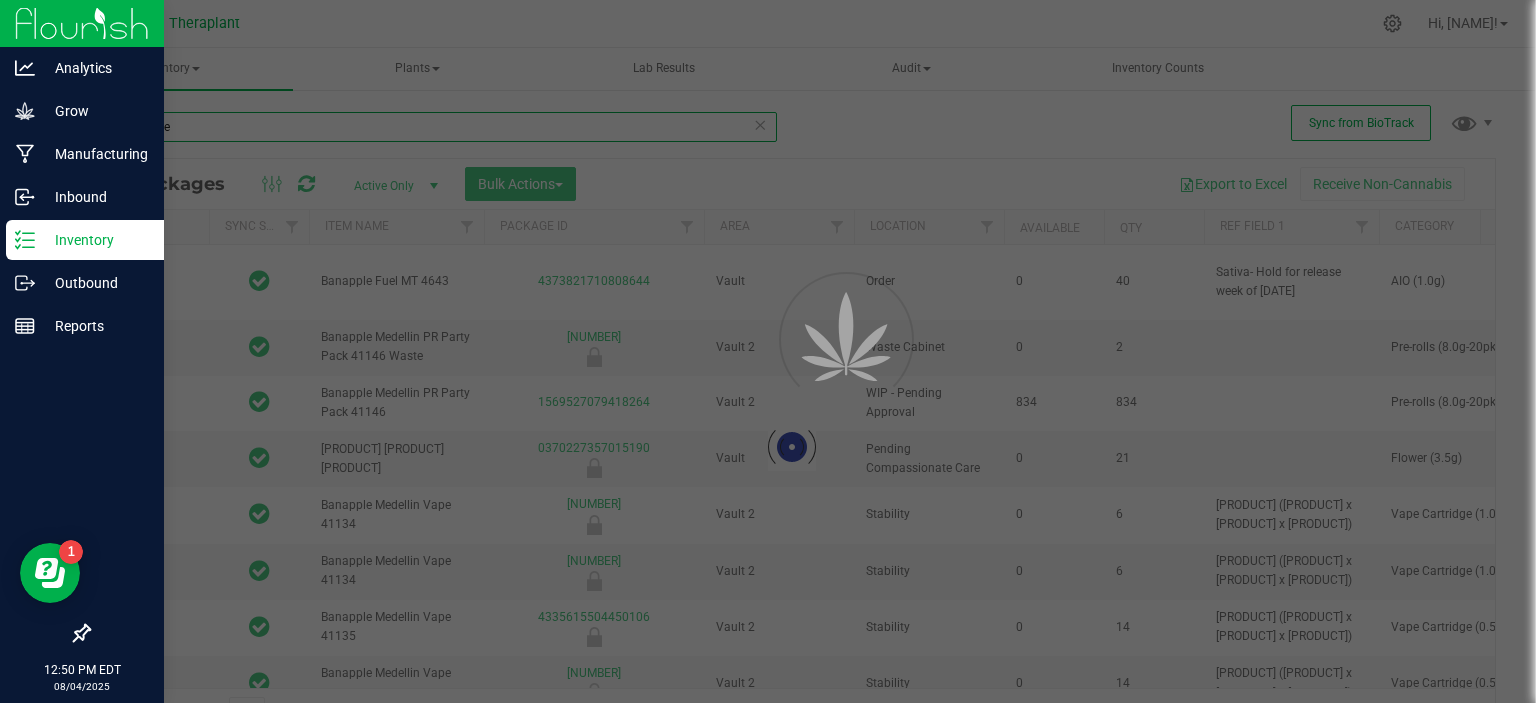 type on "[DATE]" 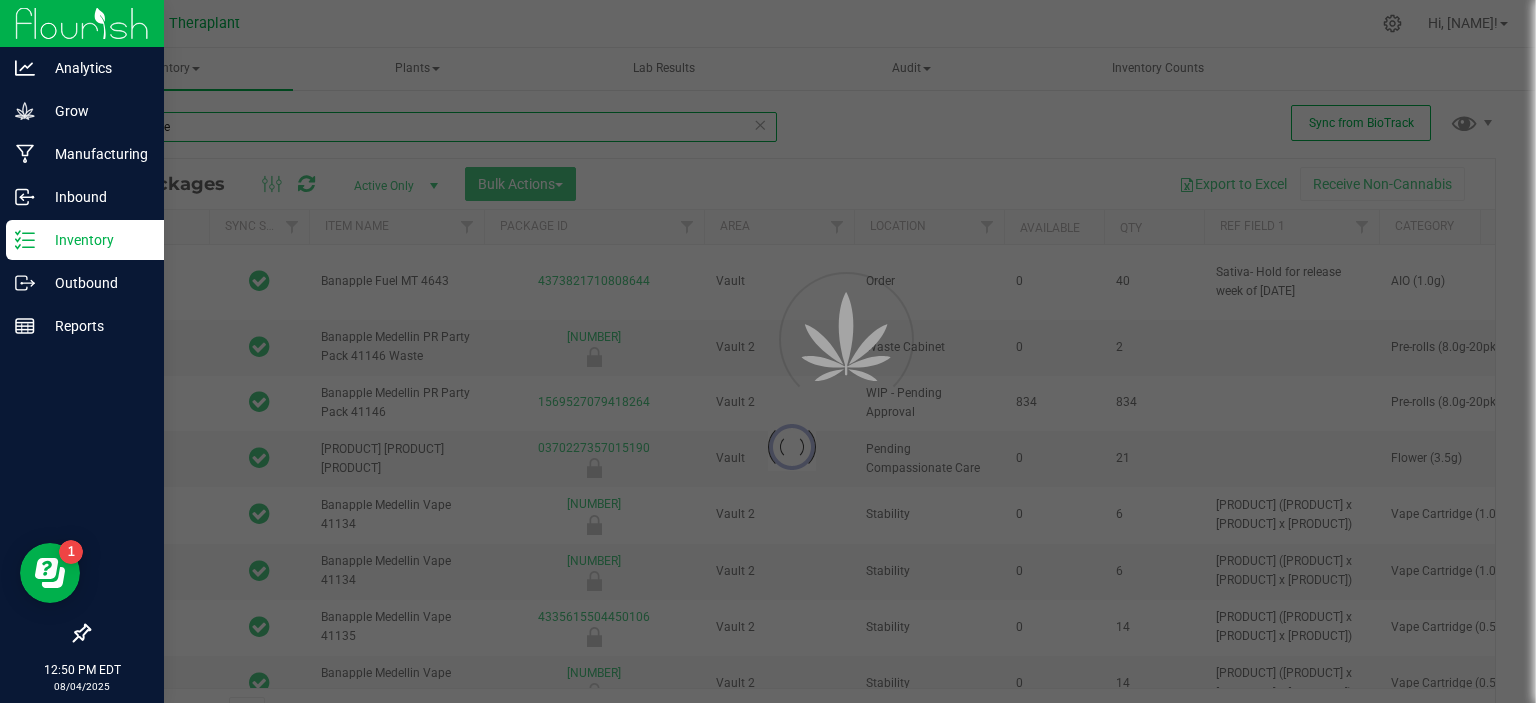 type on "[YEAR]-[MONTH]-[DAY]" 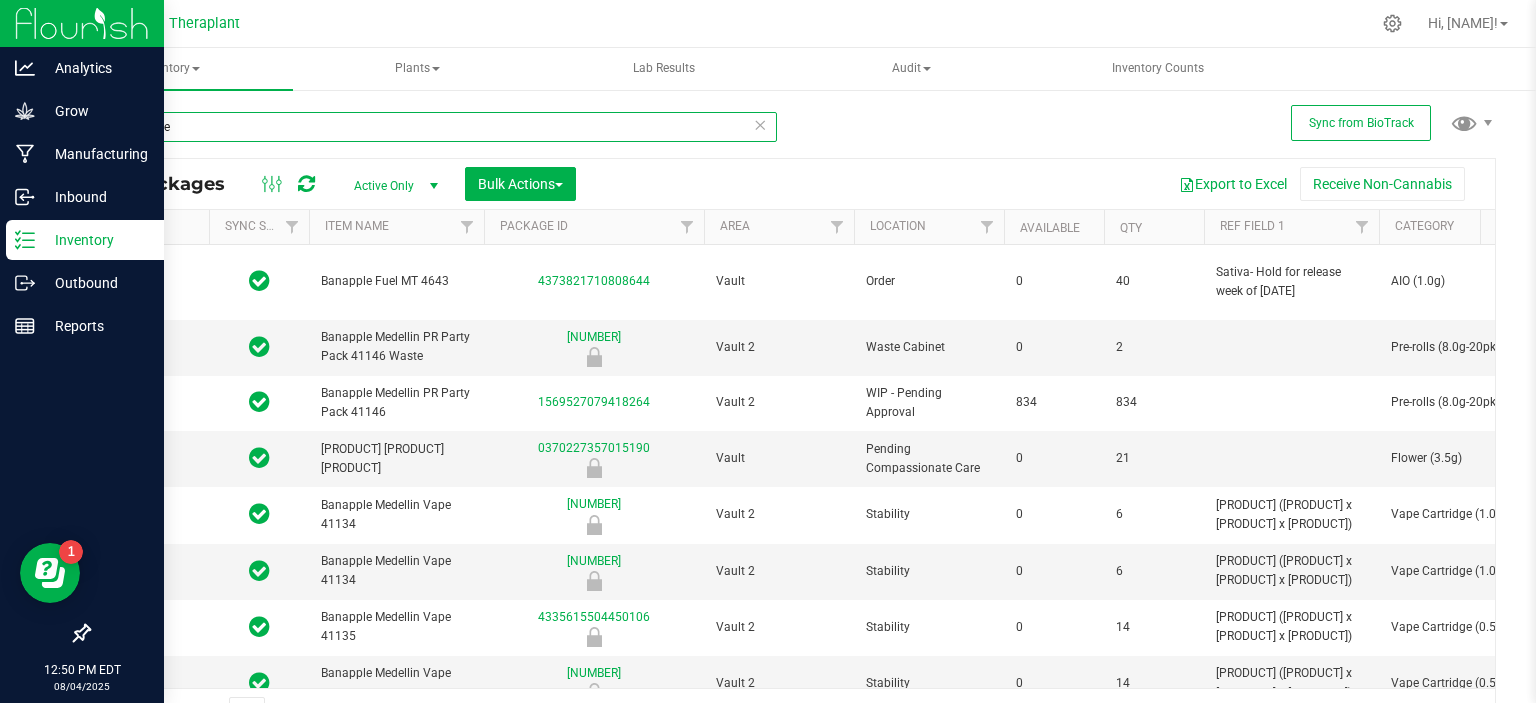 type on "[DATE]" 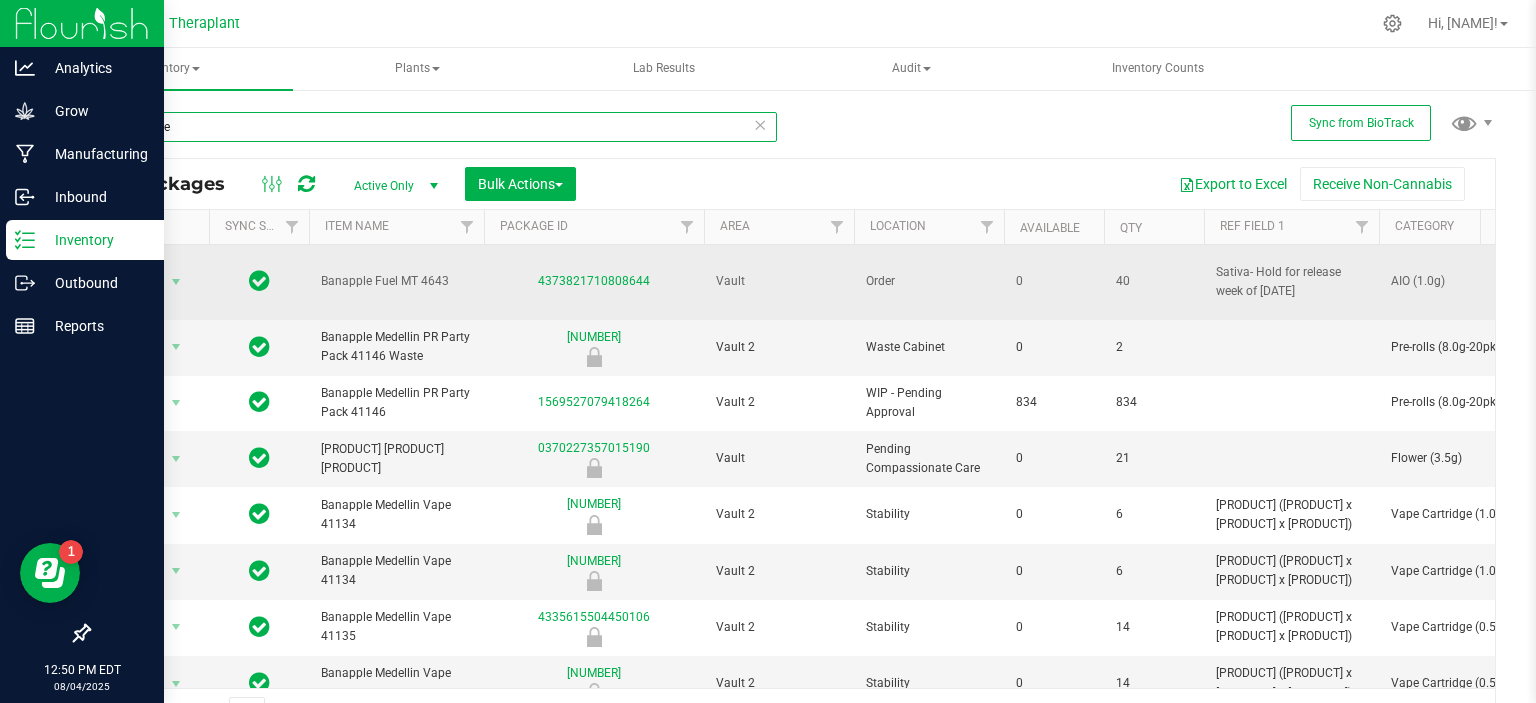 scroll, scrollTop: 24, scrollLeft: 0, axis: vertical 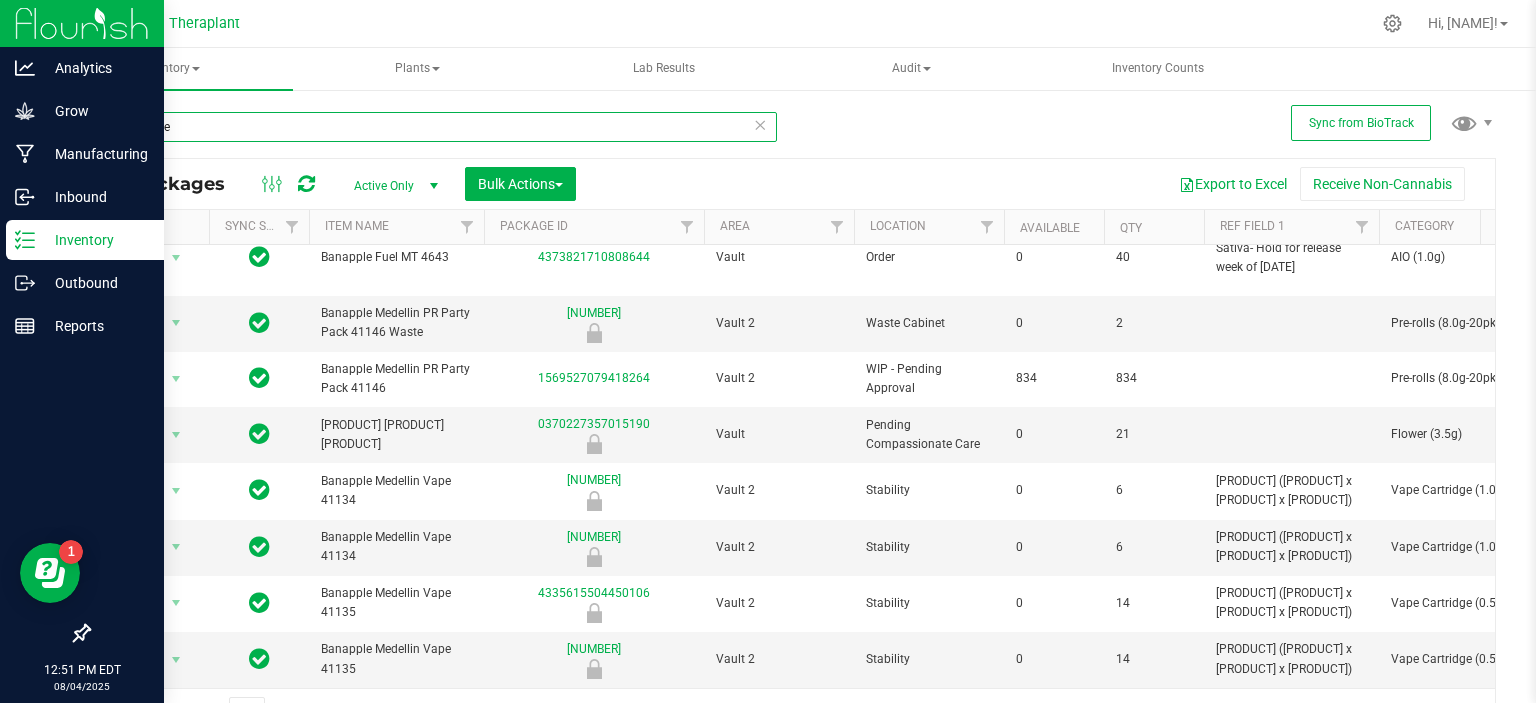 click on "banapple" at bounding box center [432, 127] 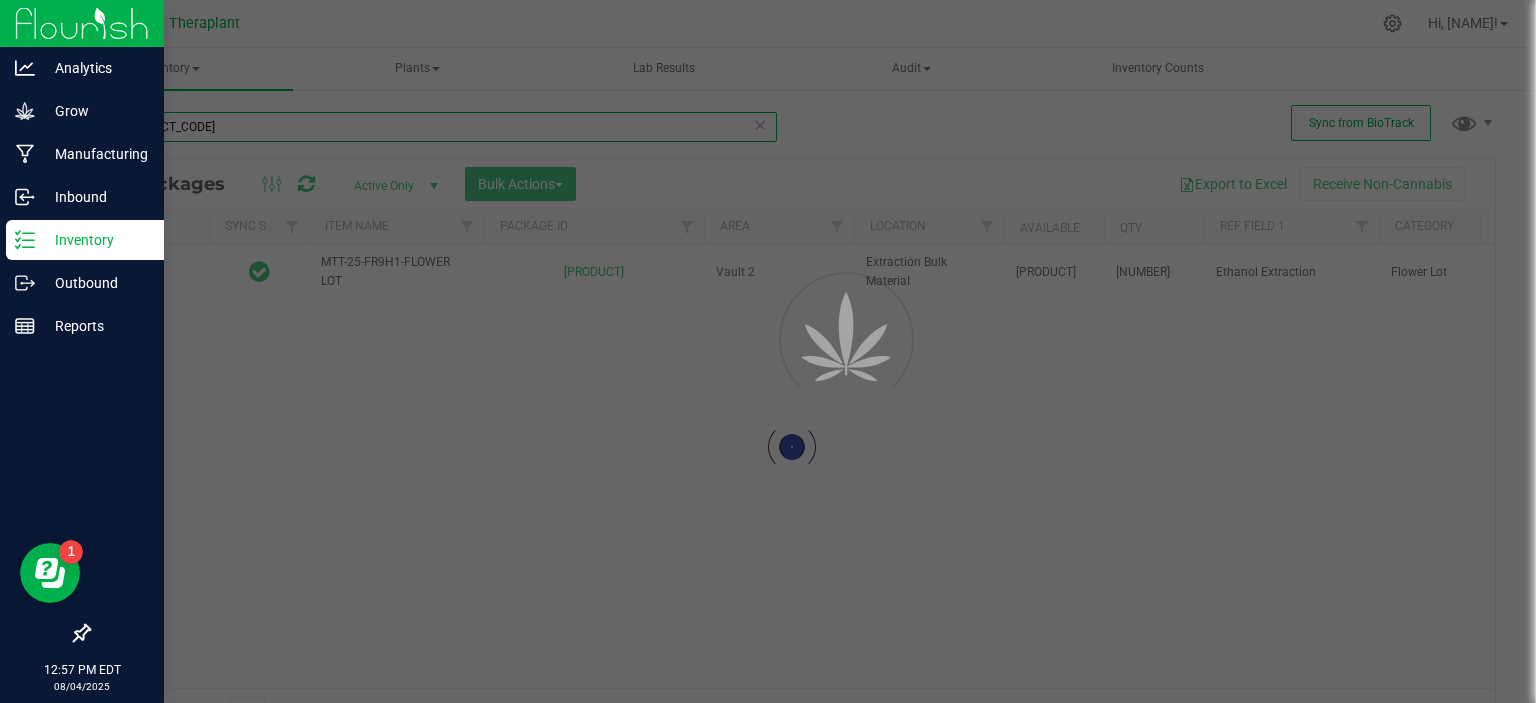 scroll, scrollTop: 0, scrollLeft: 0, axis: both 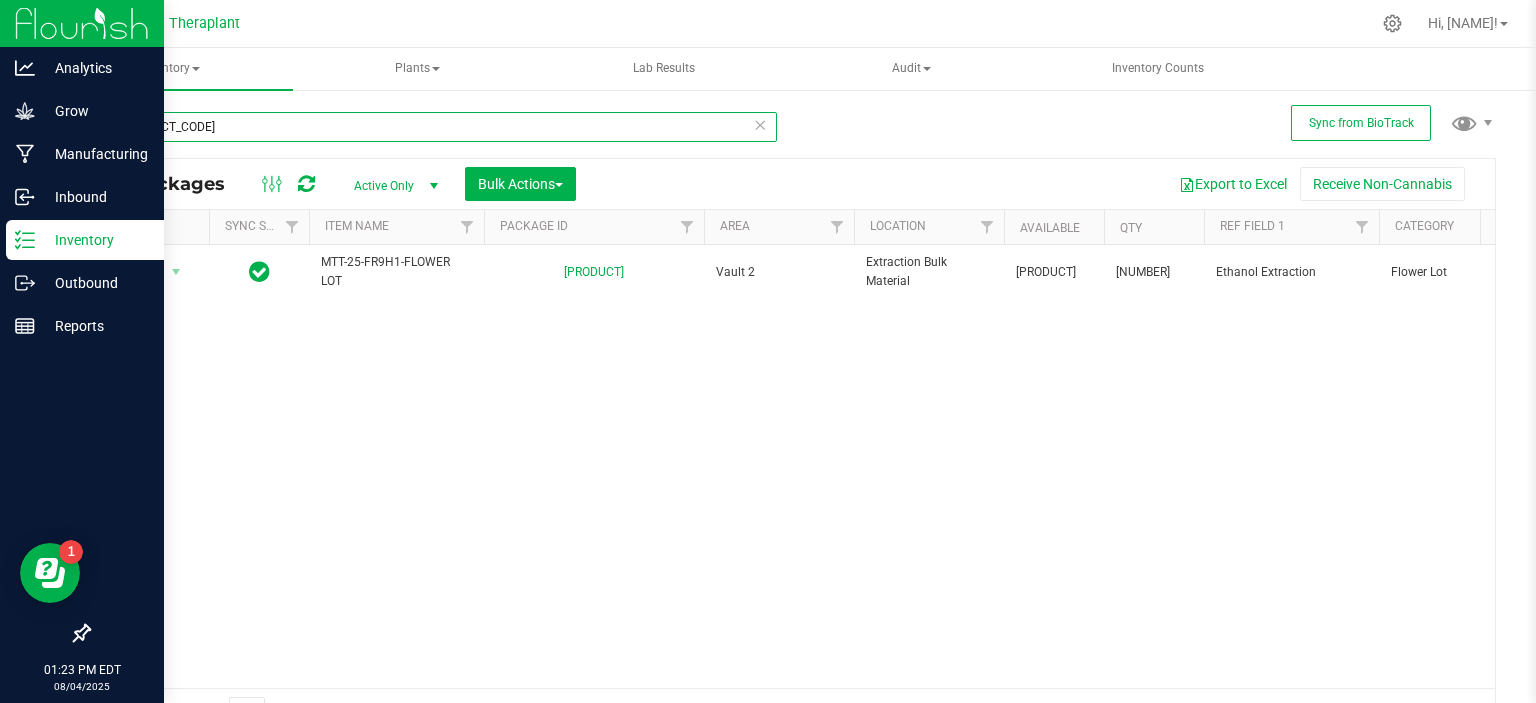 click on "[PRODUCT_CODE]" at bounding box center [432, 127] 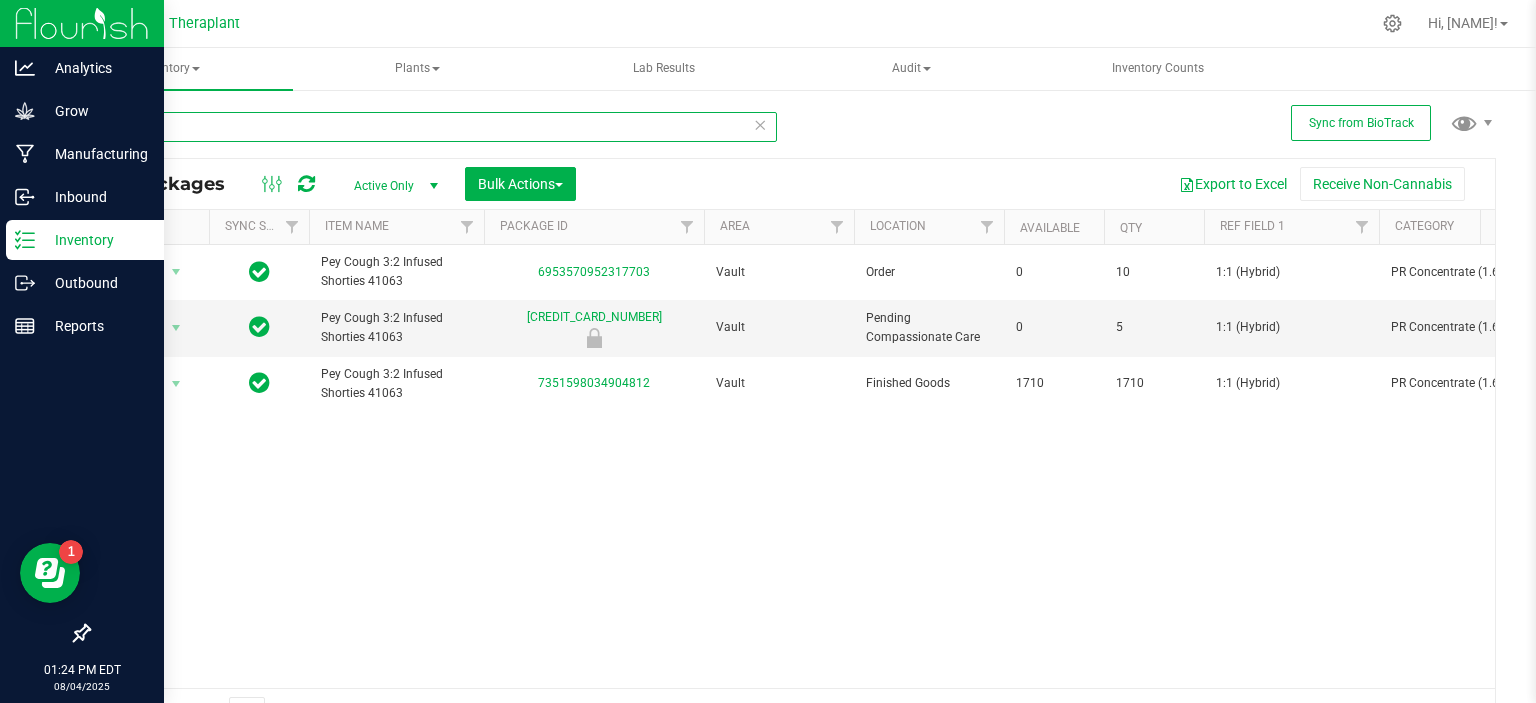 type on "3" 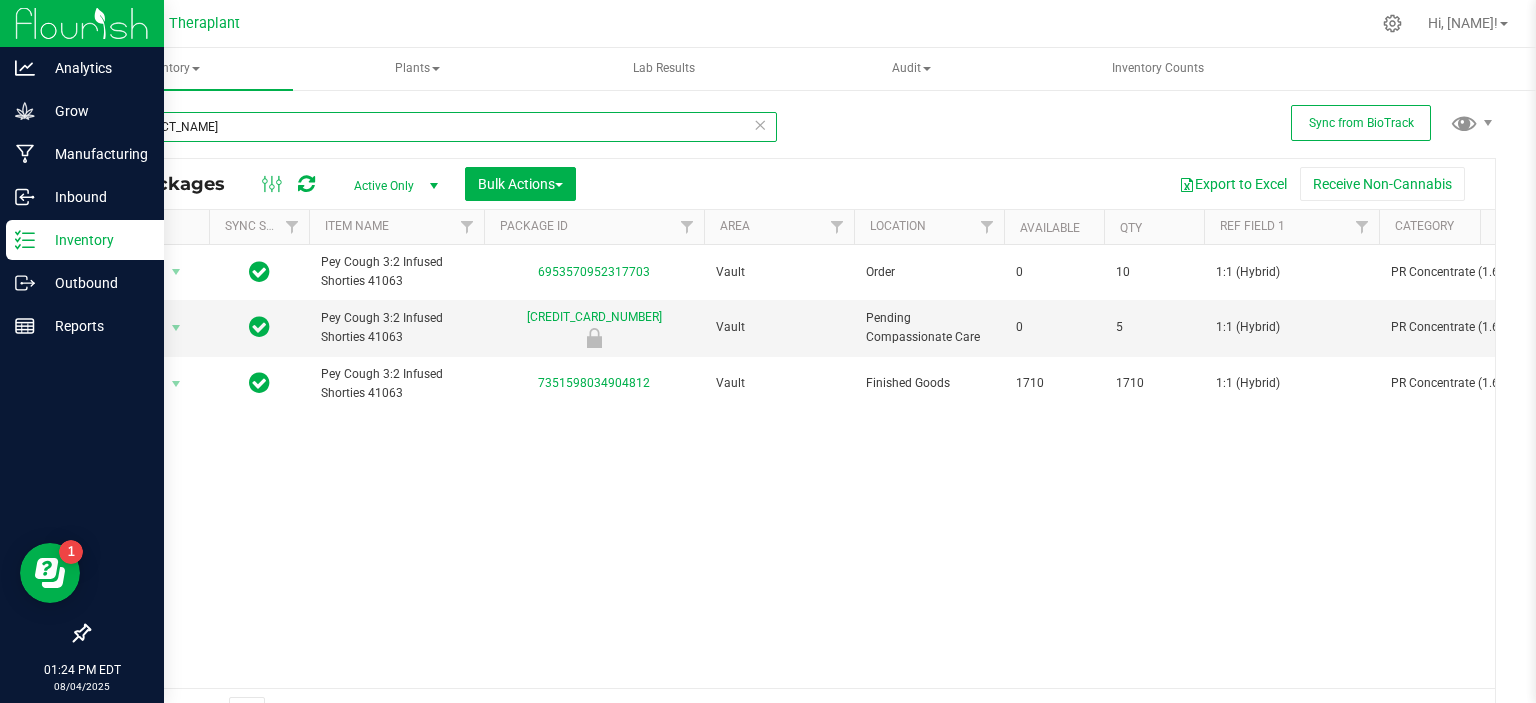 type on "lato 1:1" 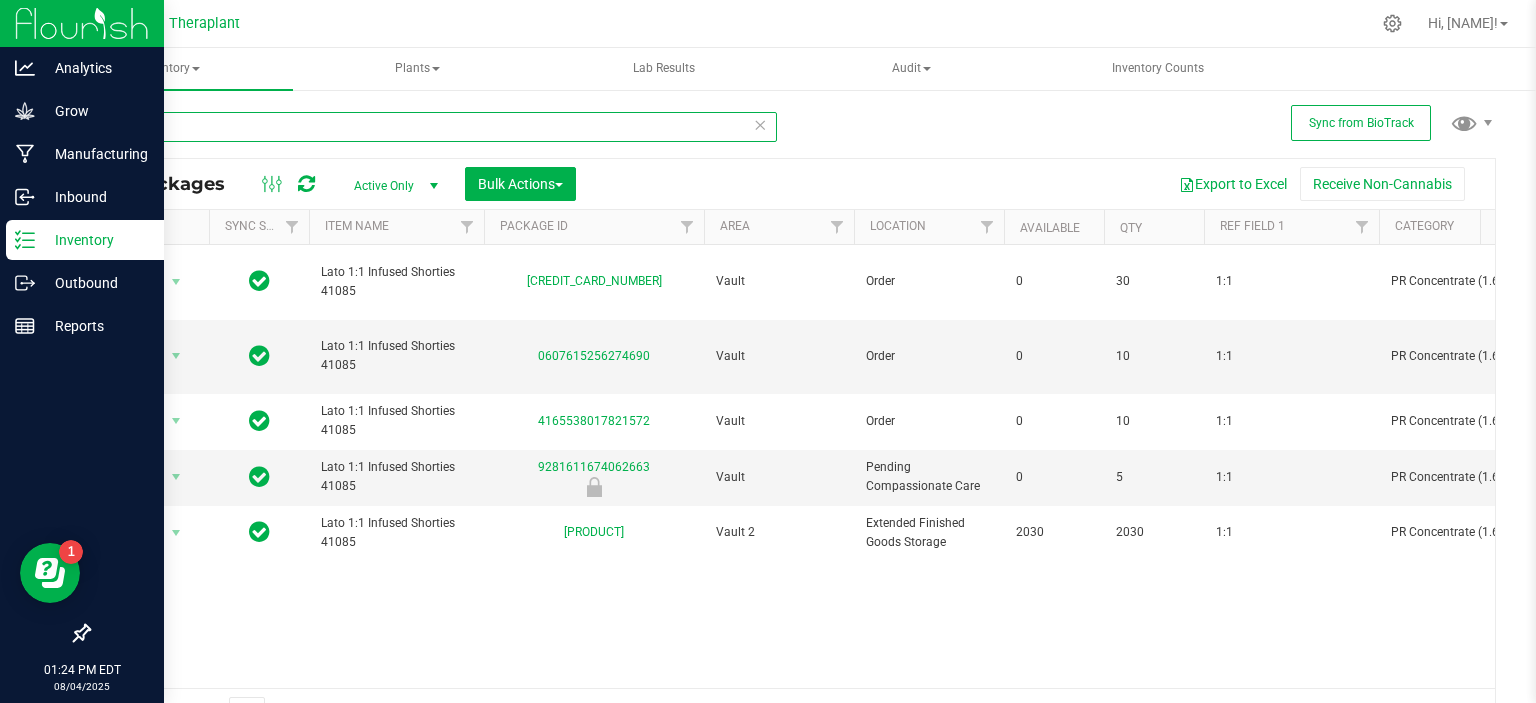 click on "lato 1:1" at bounding box center [432, 127] 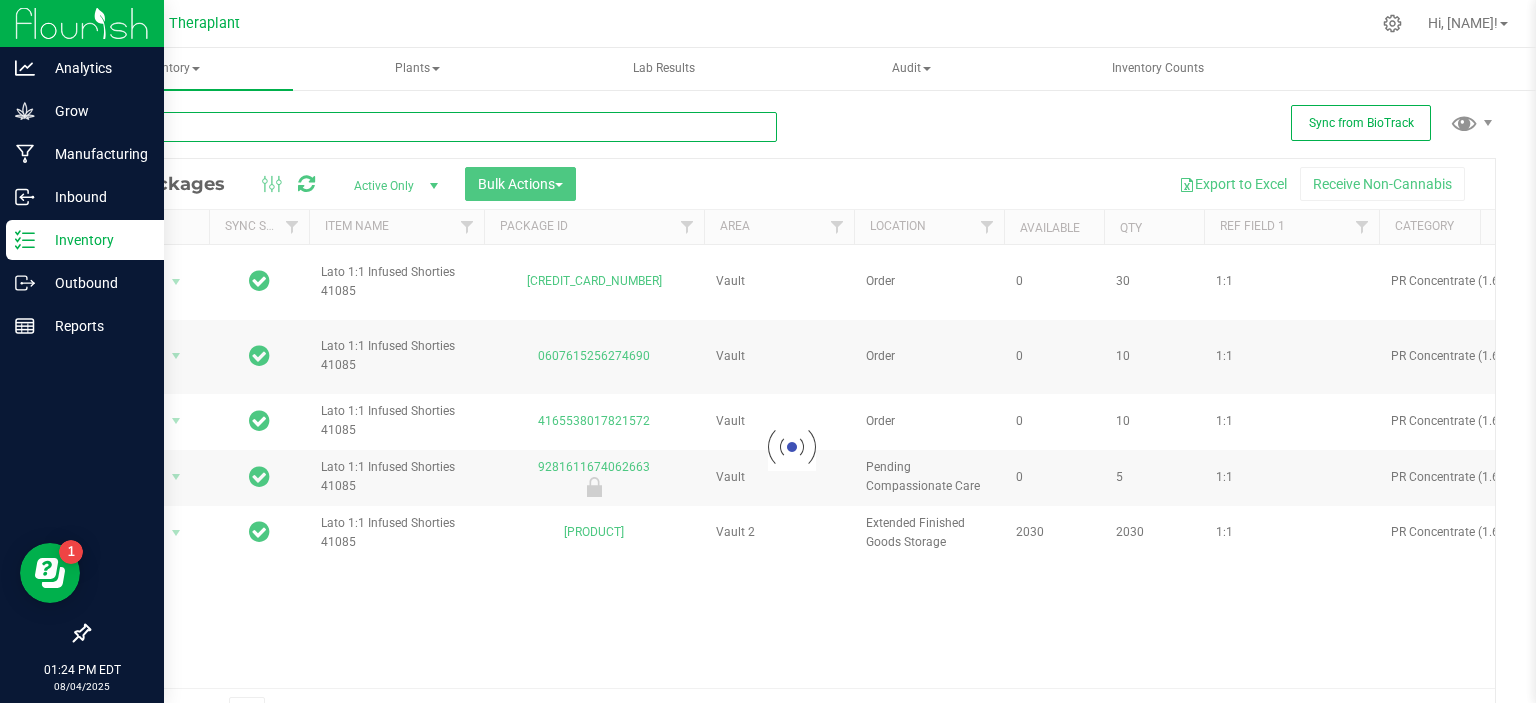 type 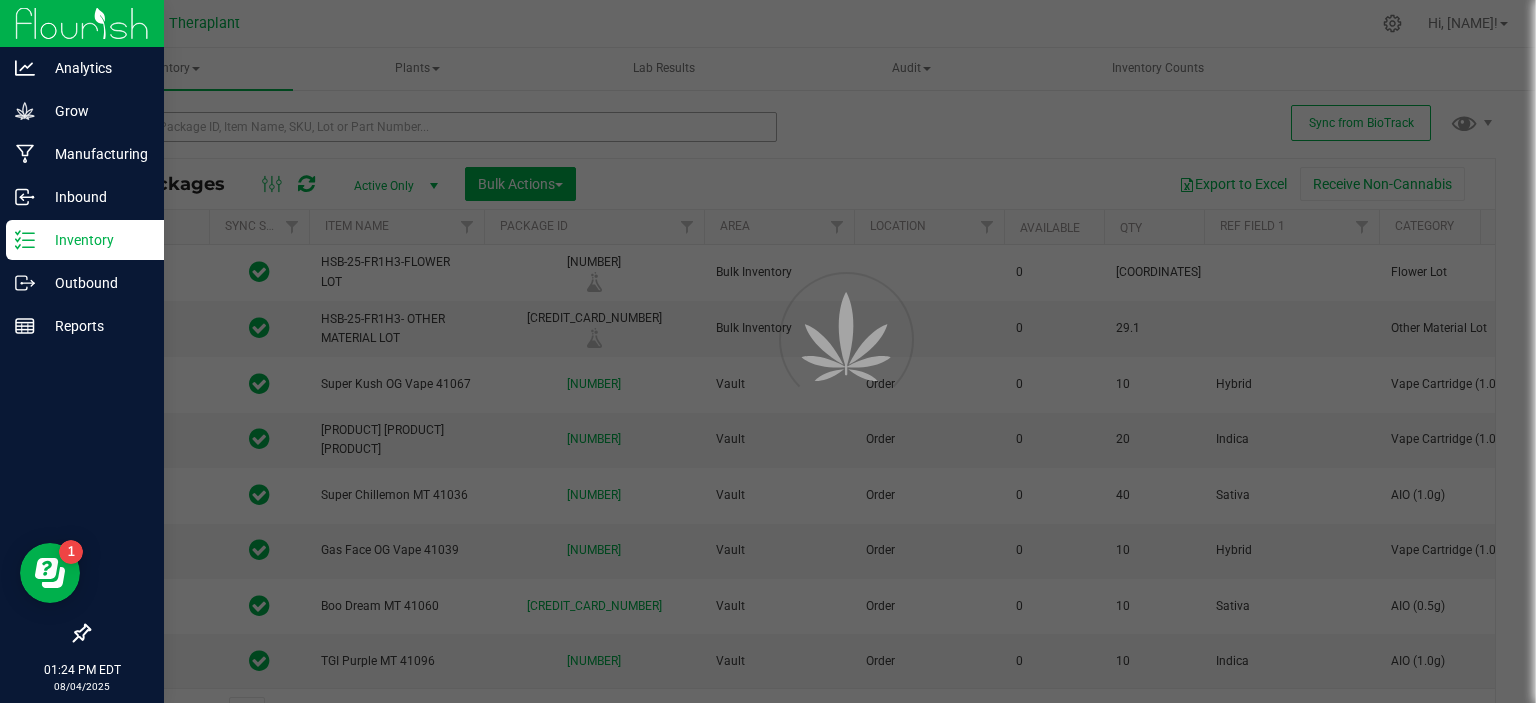 type on "2026-06-20" 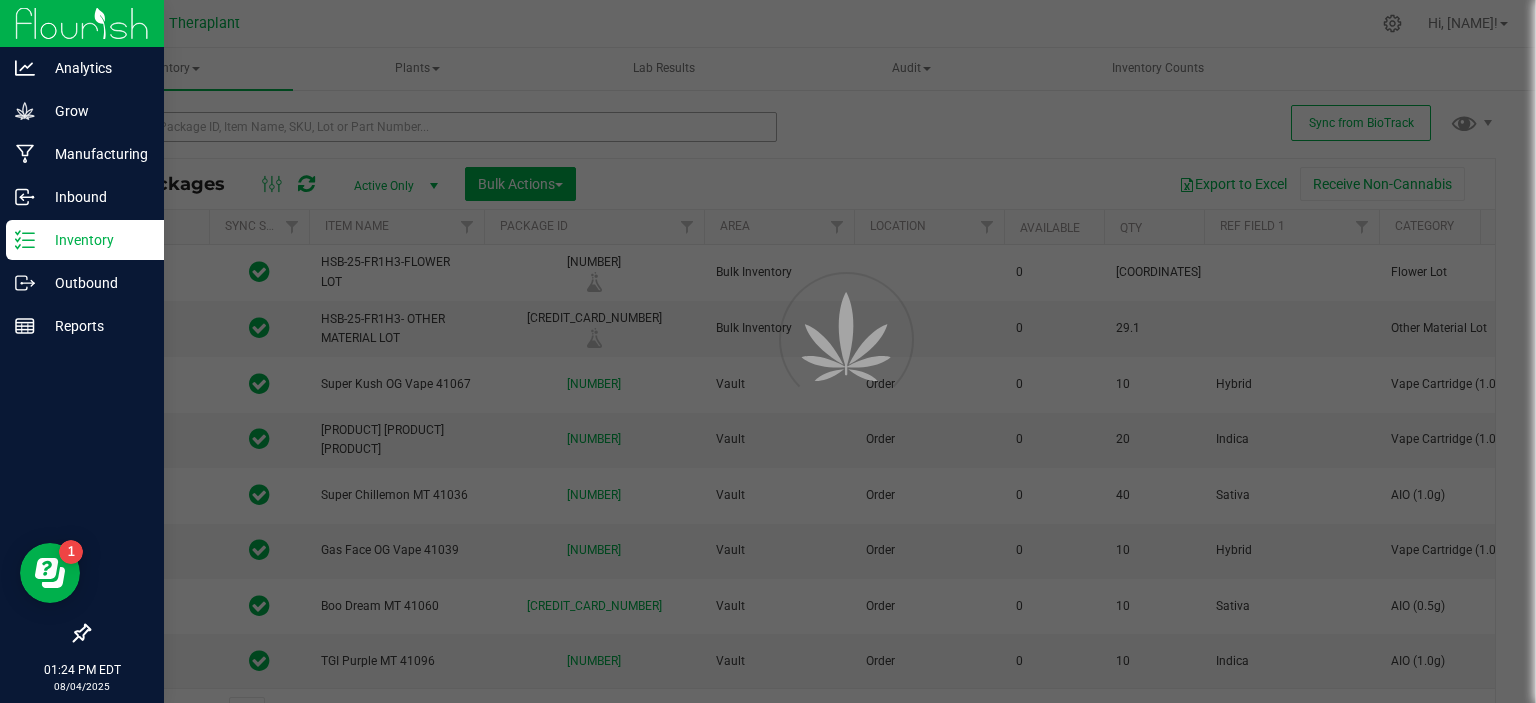 type on "2026-06-18" 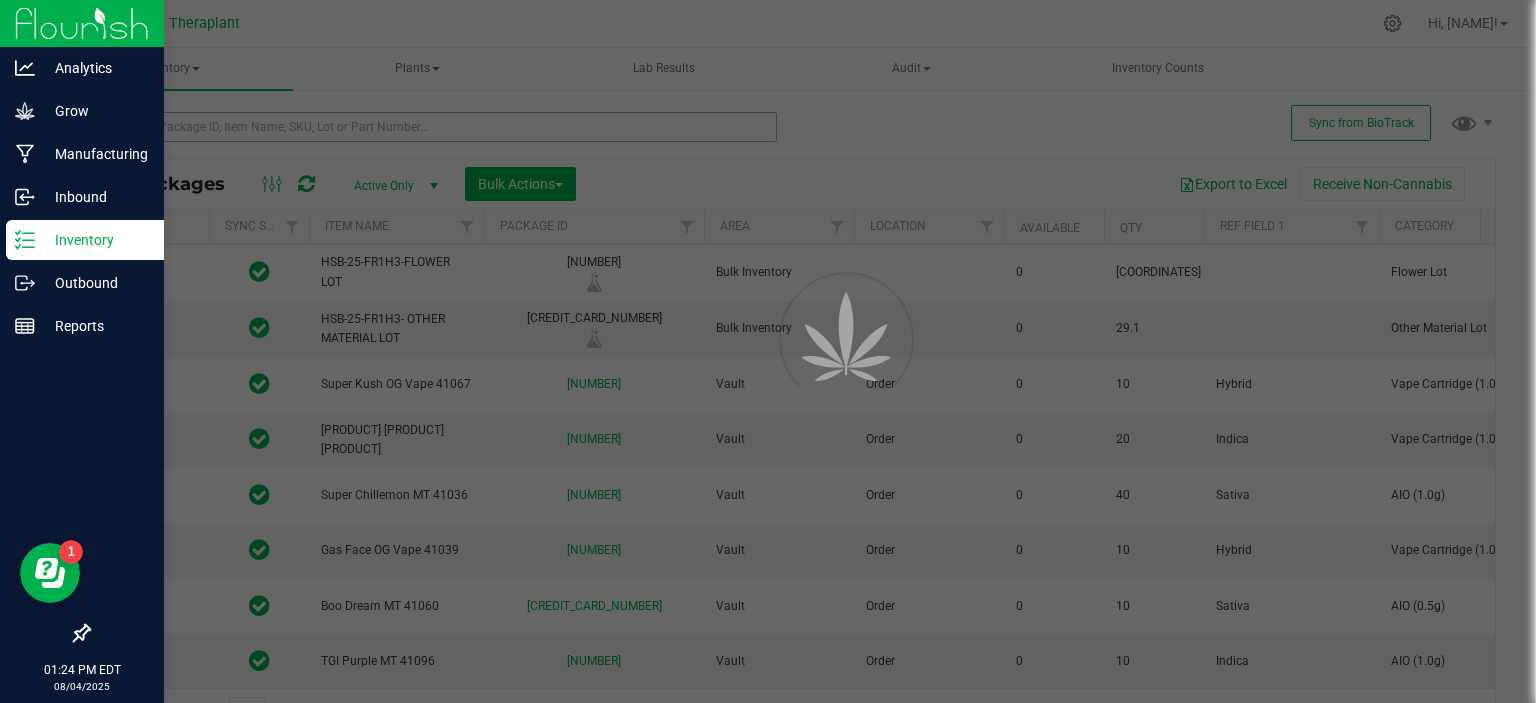 type on "2026-06-10" 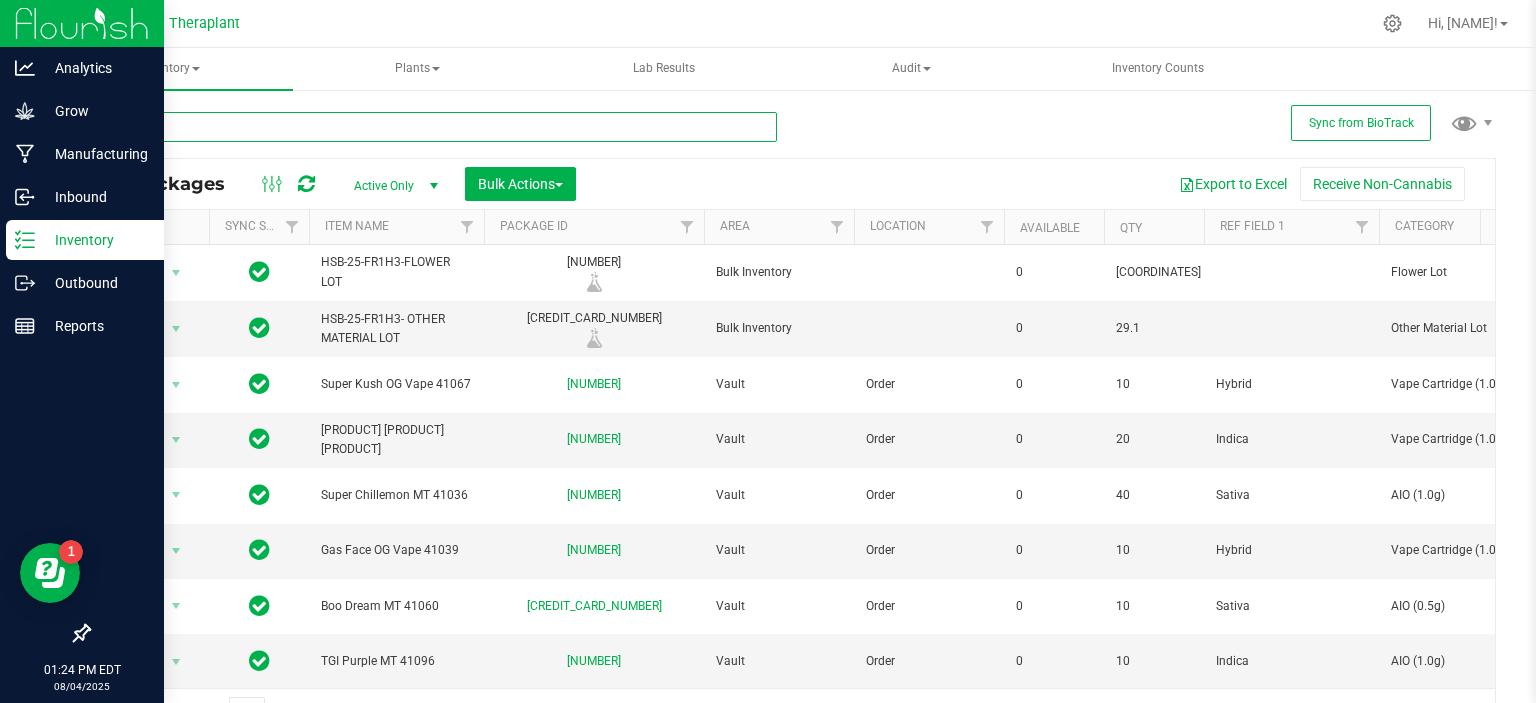 click at bounding box center [432, 127] 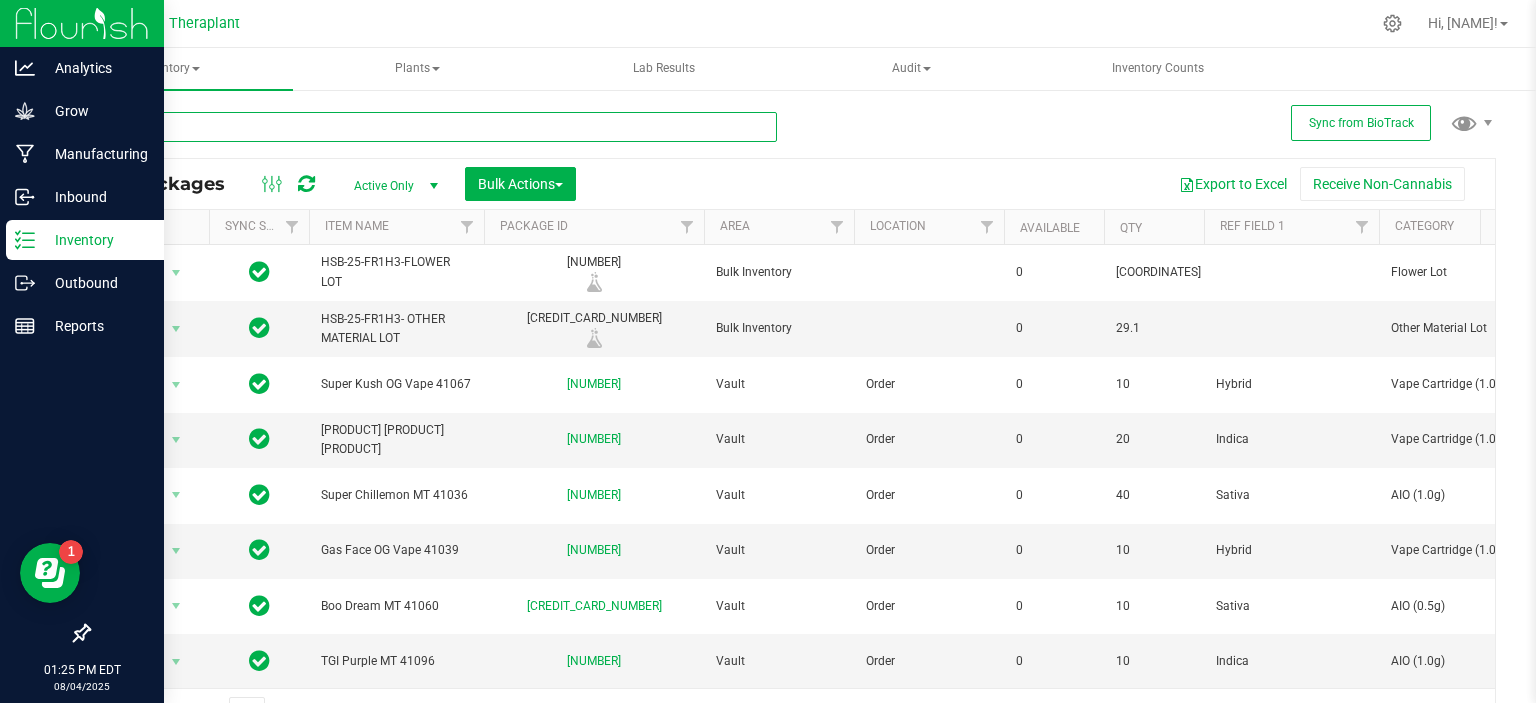 click at bounding box center [432, 127] 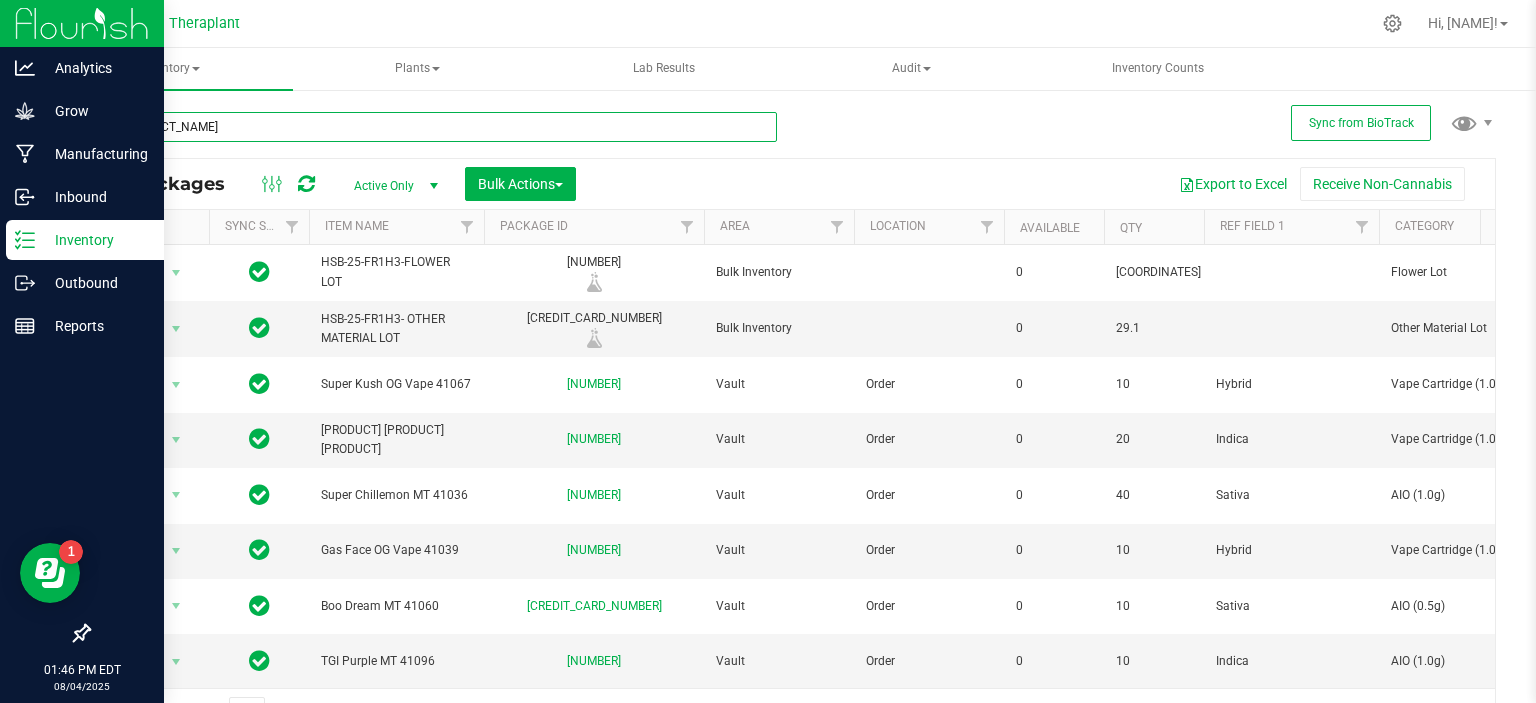 type on "fever dream" 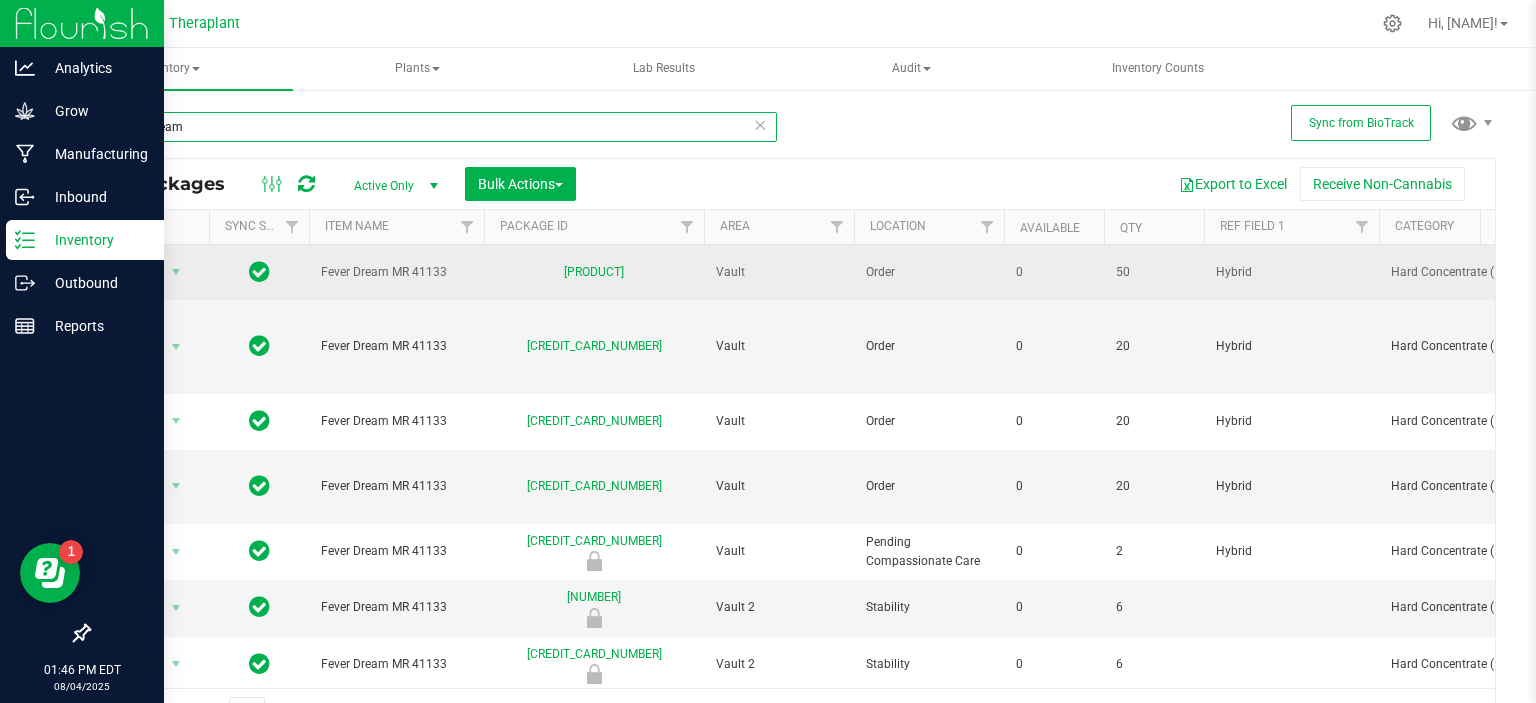 scroll, scrollTop: 92, scrollLeft: 0, axis: vertical 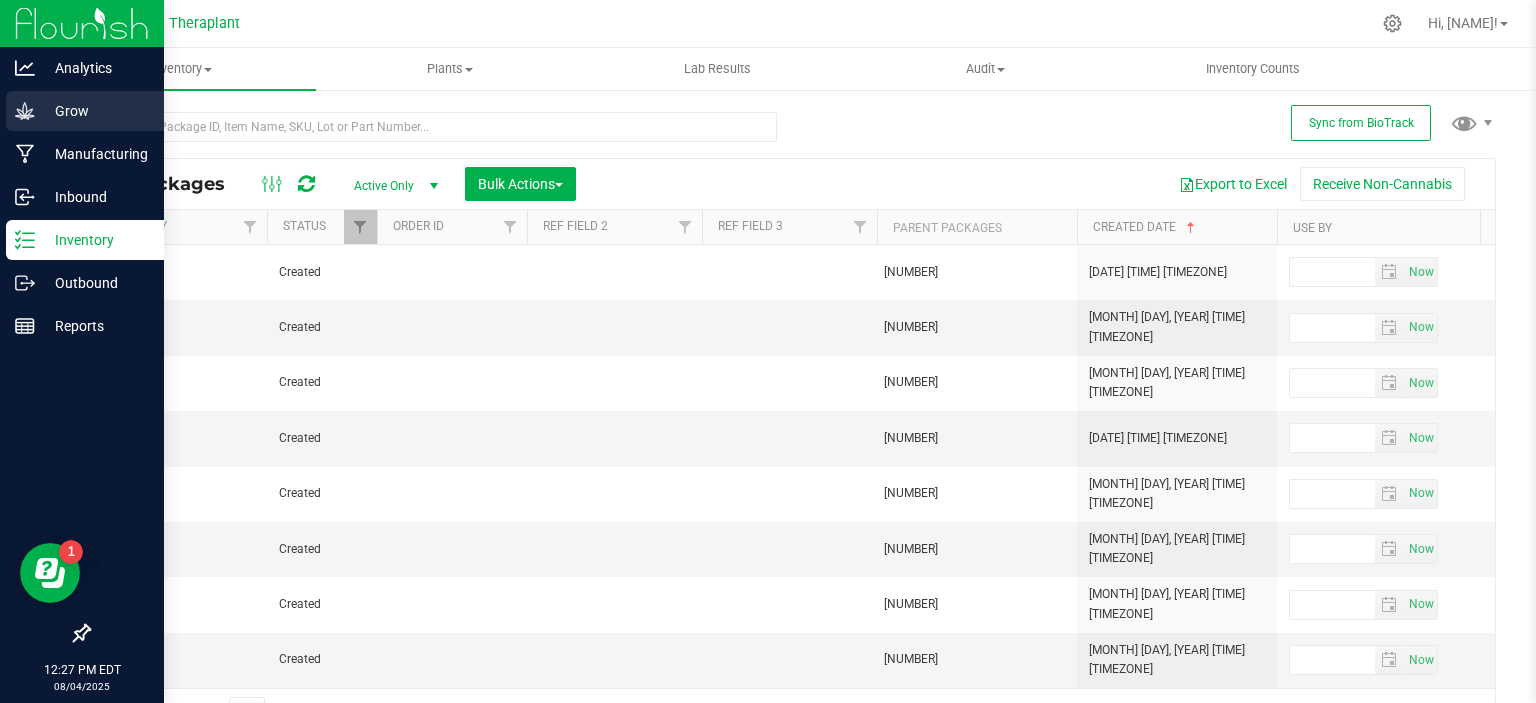 click on "Grow" at bounding box center (82, 112) 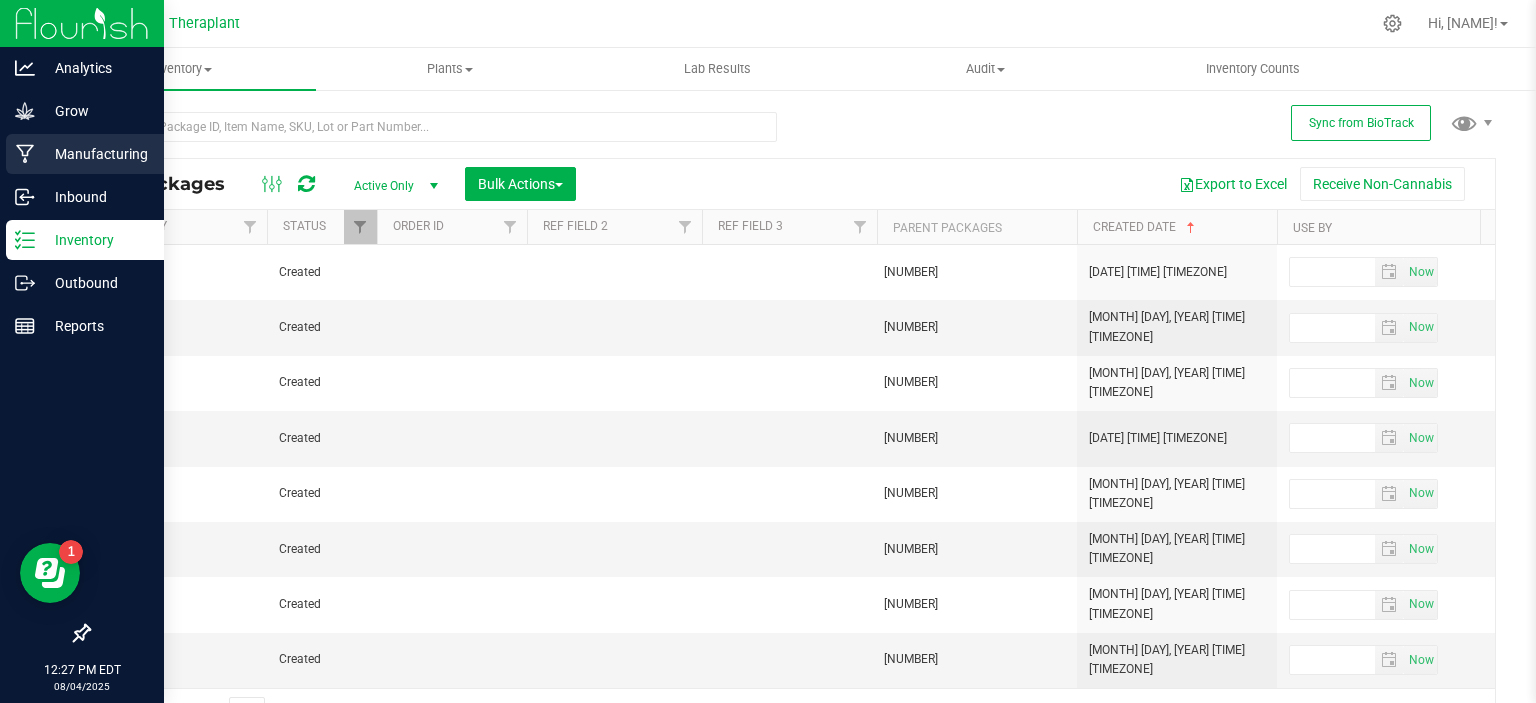 click on "Manufacturing" at bounding box center [85, 154] 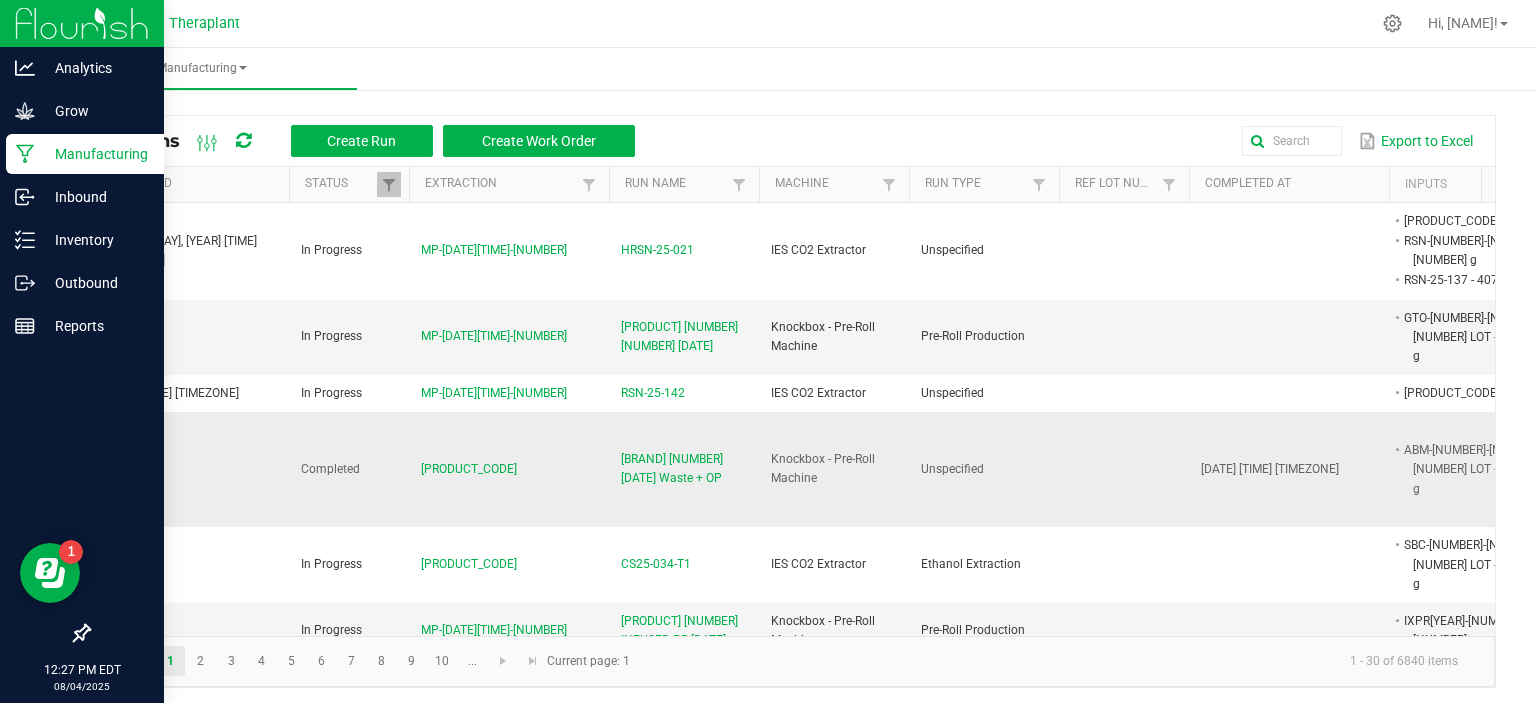 scroll, scrollTop: 0, scrollLeft: 234, axis: horizontal 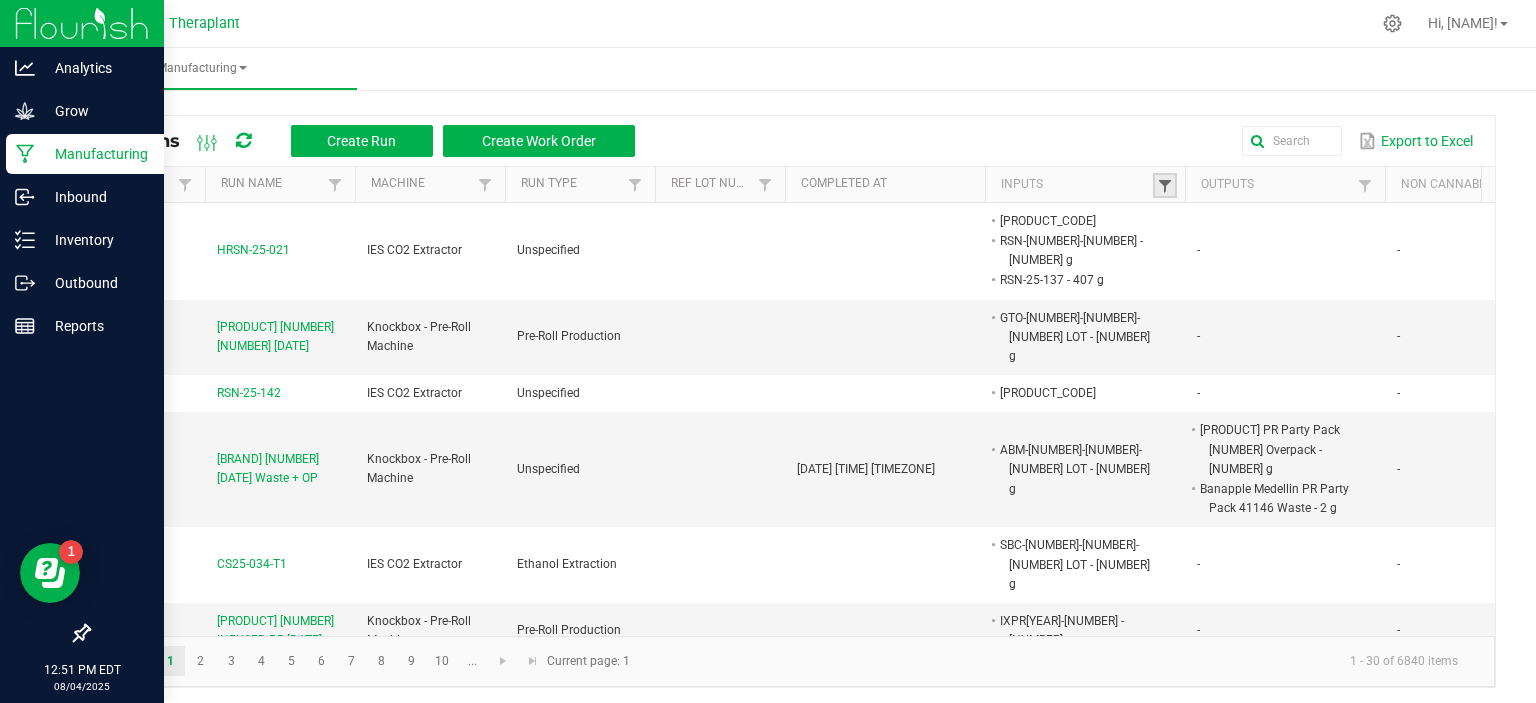 click at bounding box center (1165, 186) 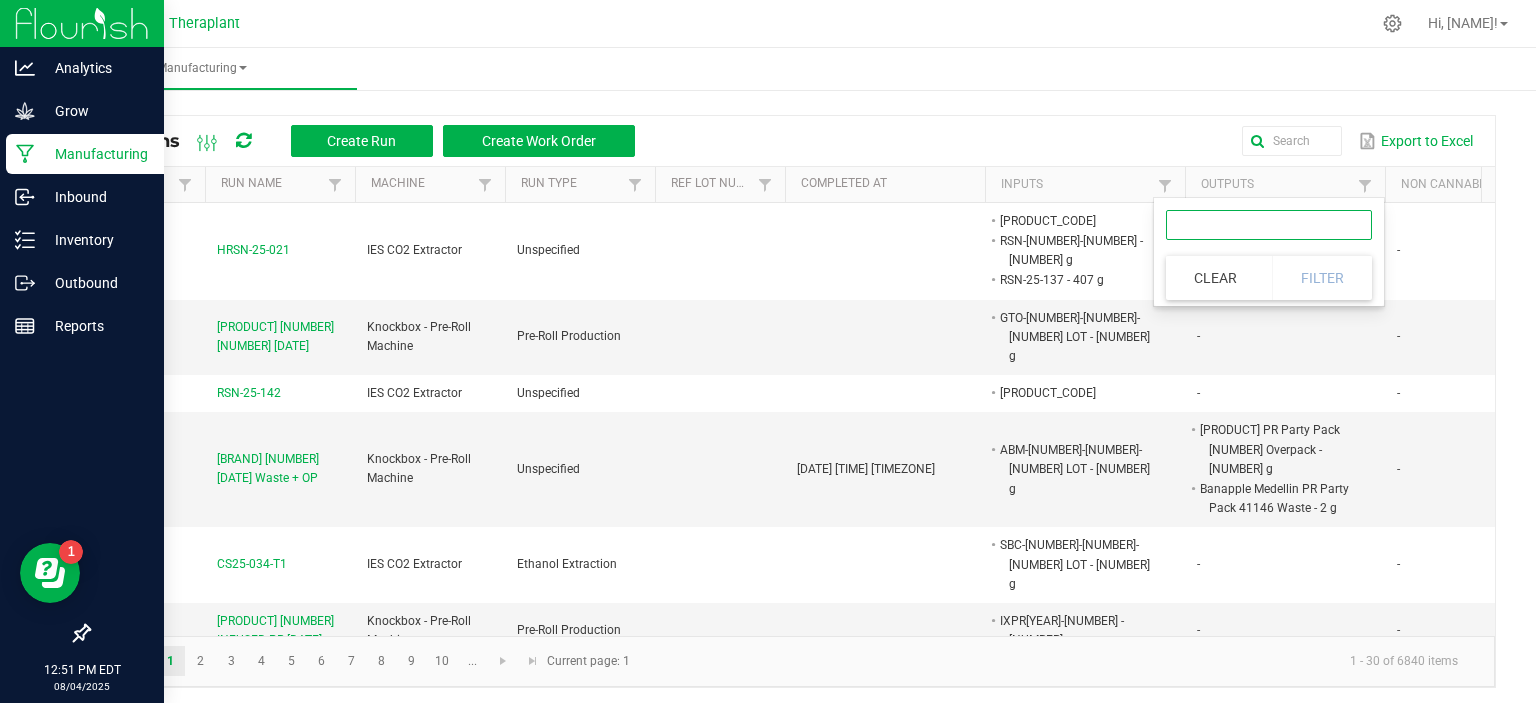 click at bounding box center [1269, 225] 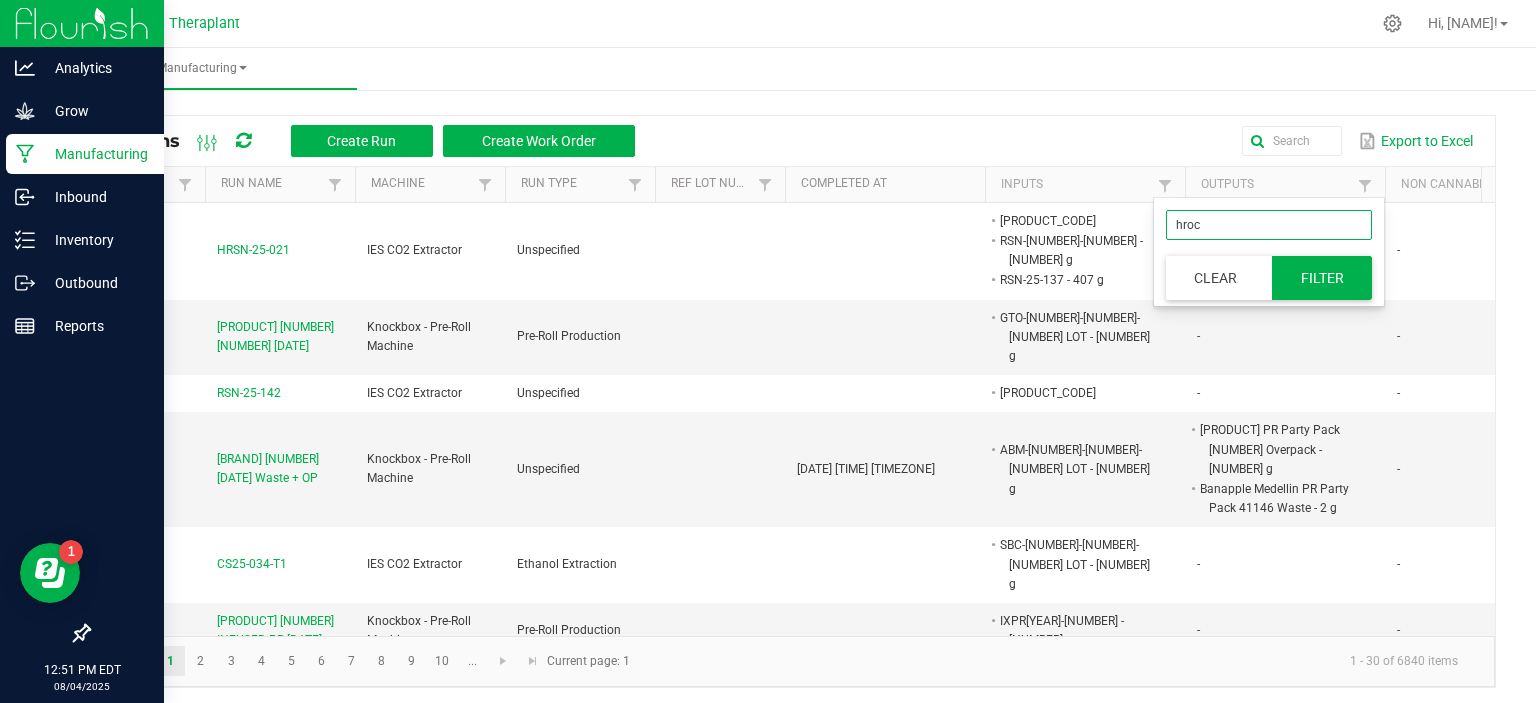 type on "hroc" 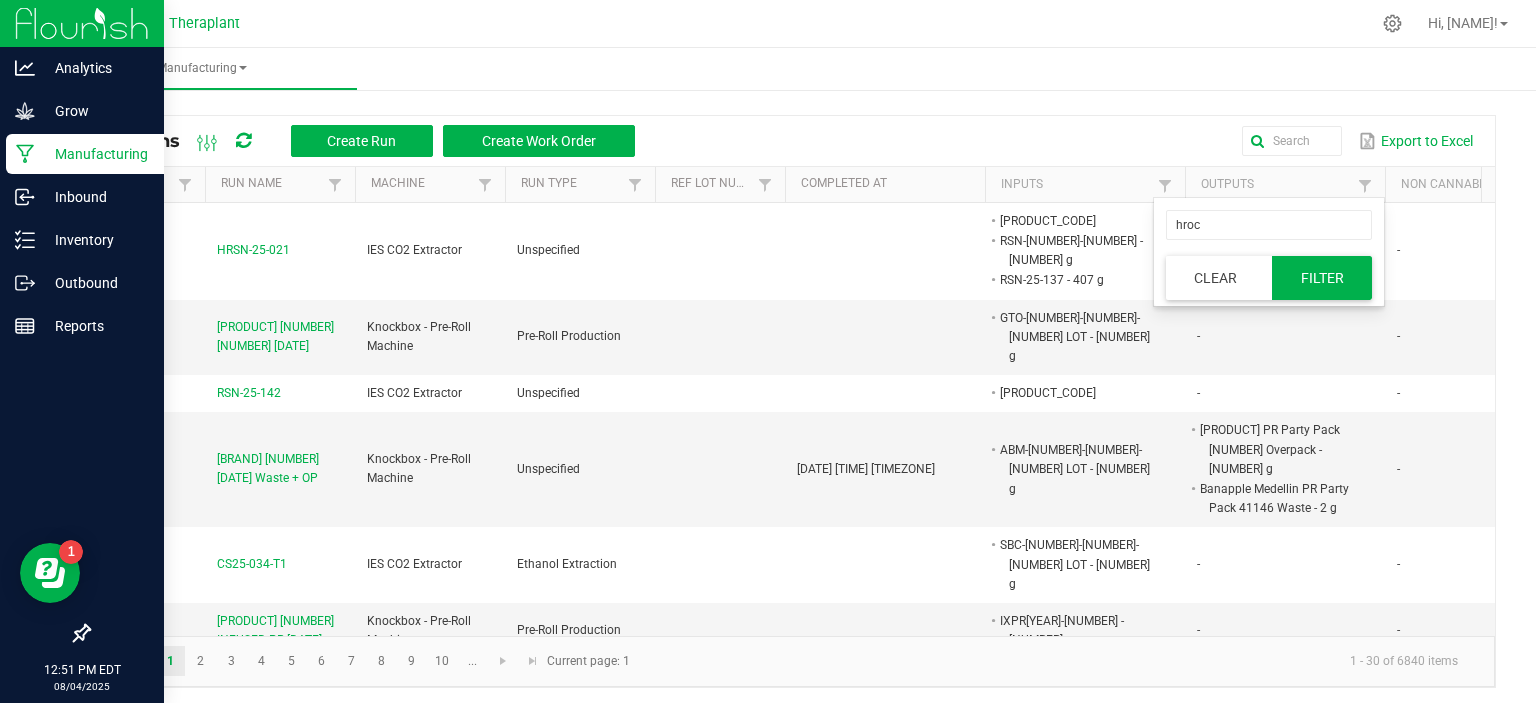 drag, startPoint x: 1300, startPoint y: 280, endPoint x: 1323, endPoint y: 279, distance: 23.021729 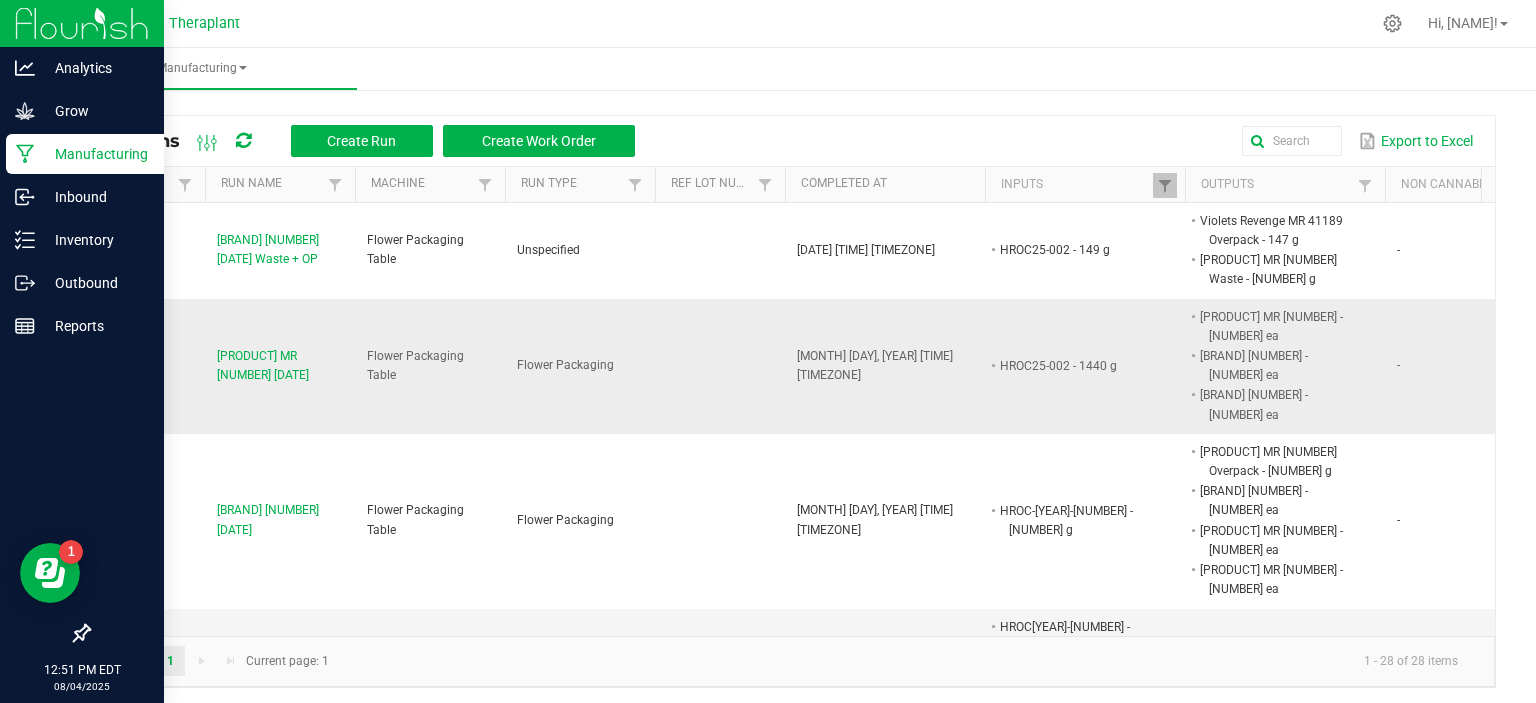 scroll, scrollTop: 0, scrollLeft: 316, axis: horizontal 